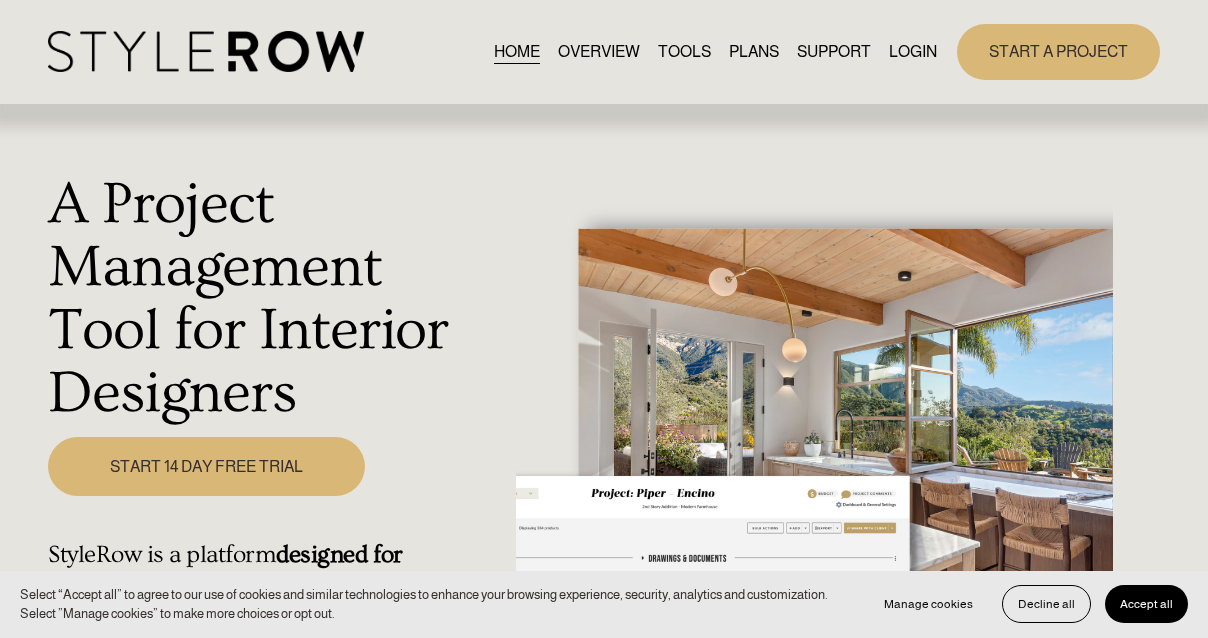 scroll, scrollTop: 0, scrollLeft: 0, axis: both 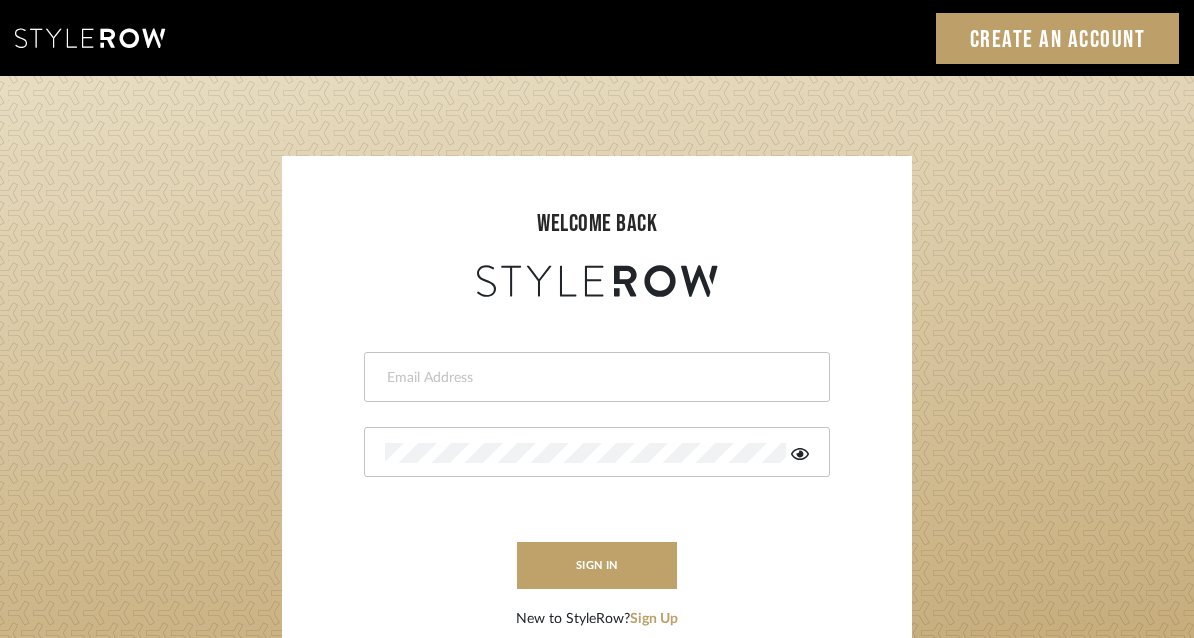 click at bounding box center [594, 378] 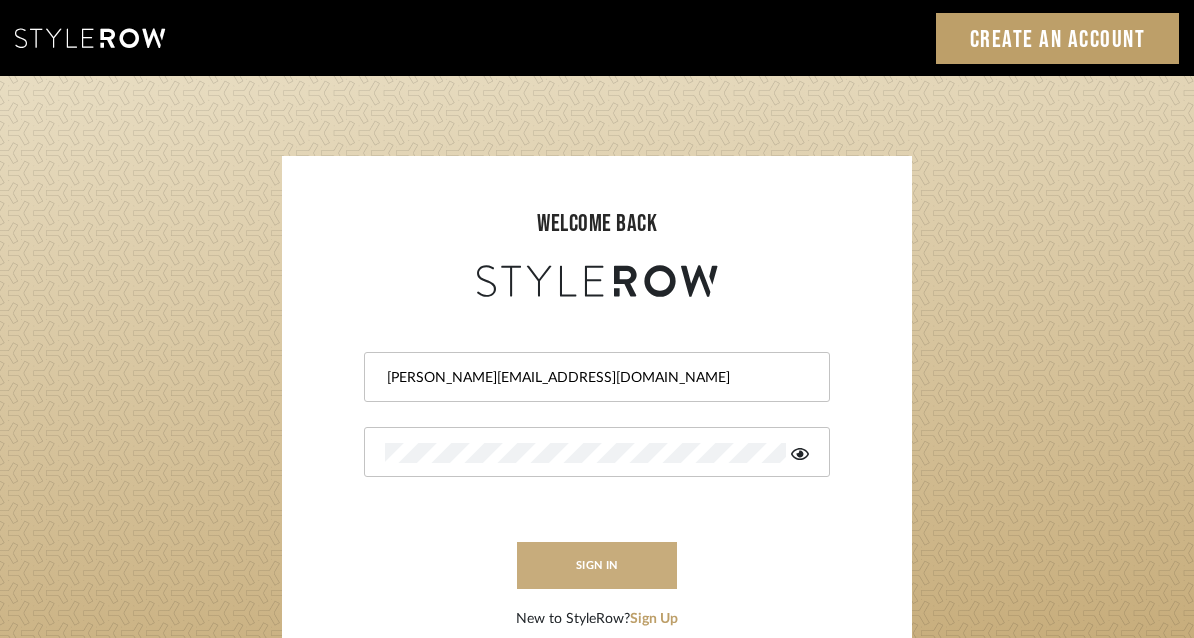 click on "sign in" at bounding box center (597, 565) 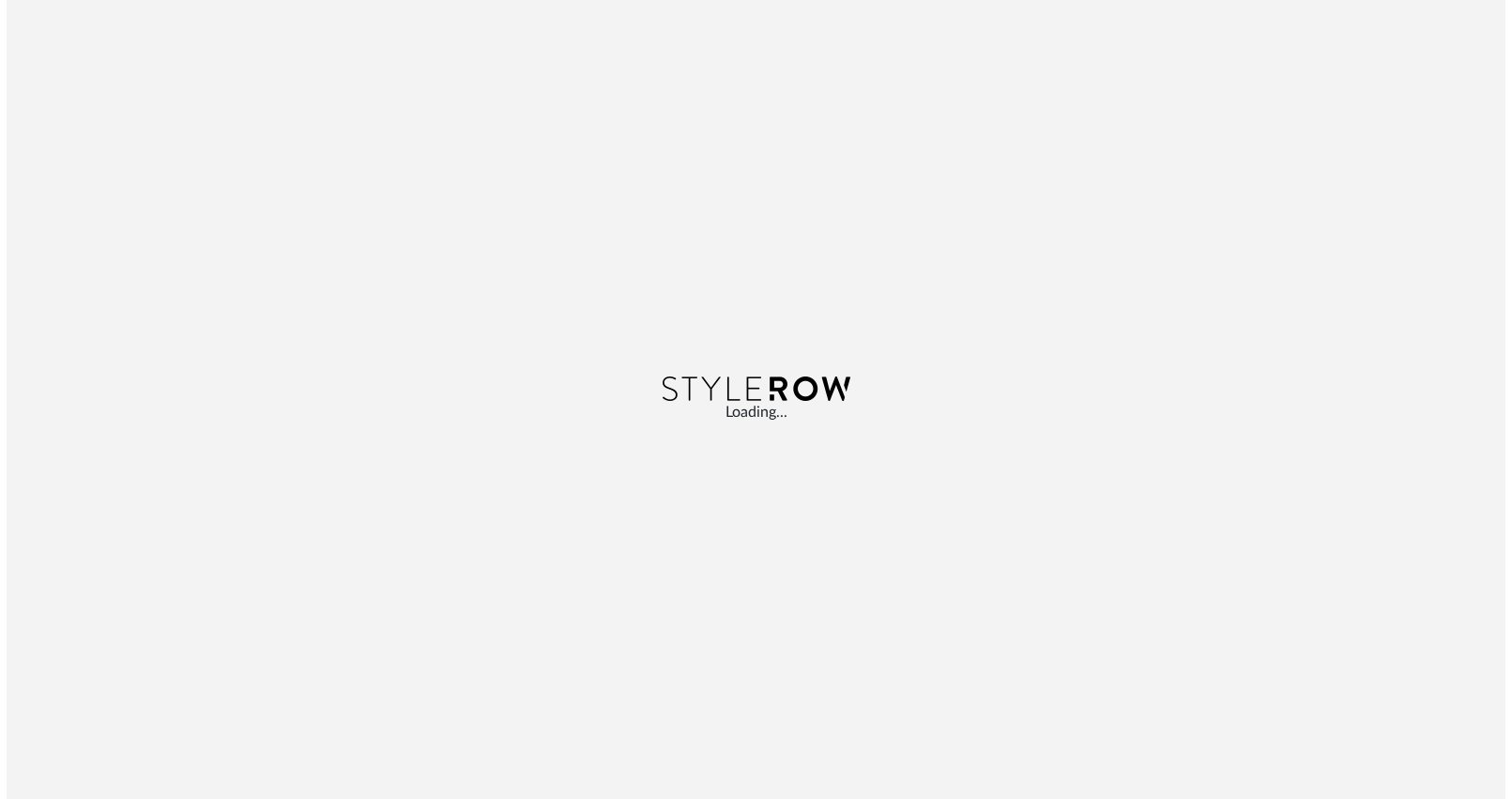 scroll, scrollTop: 0, scrollLeft: 0, axis: both 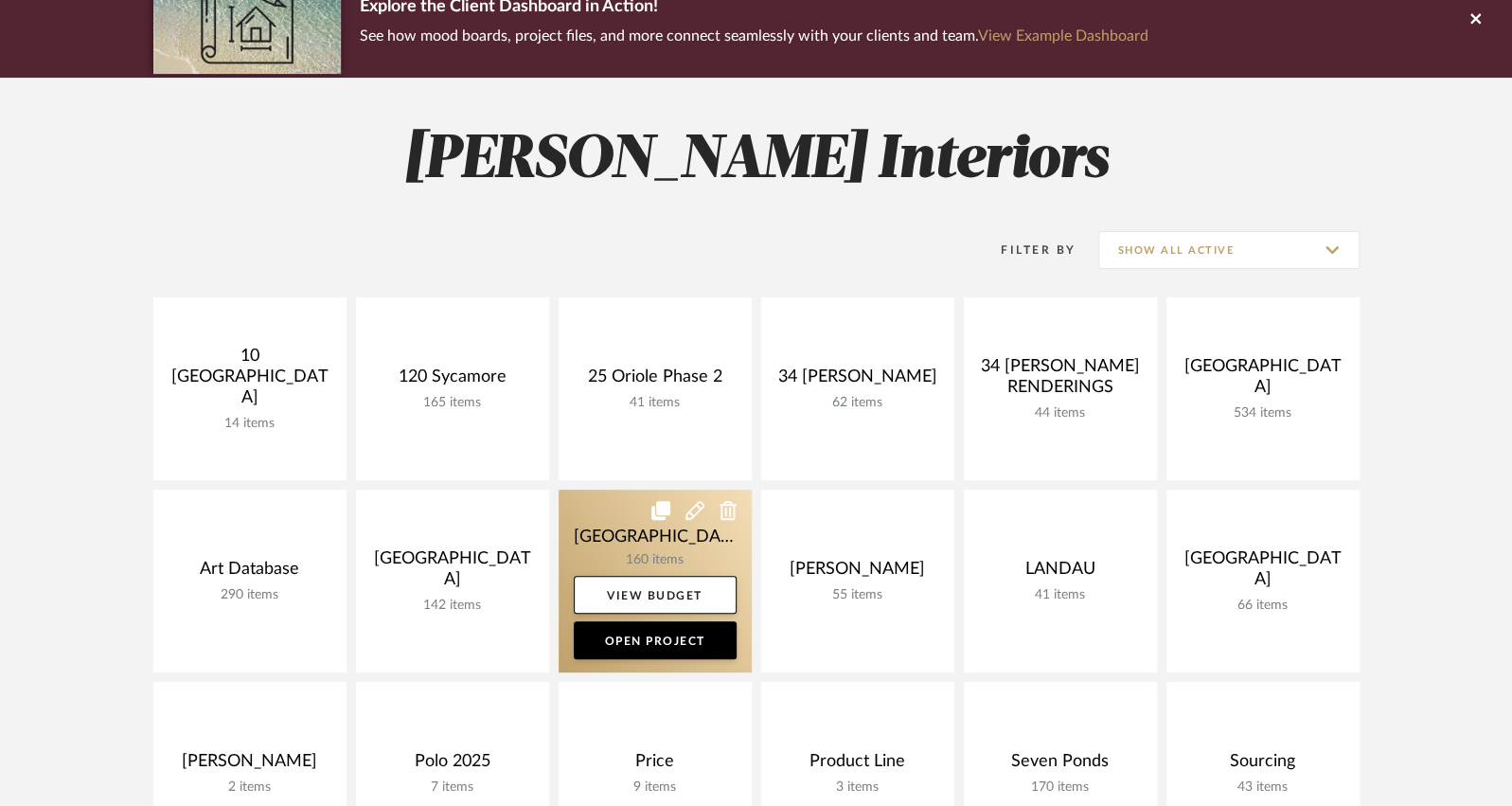 click 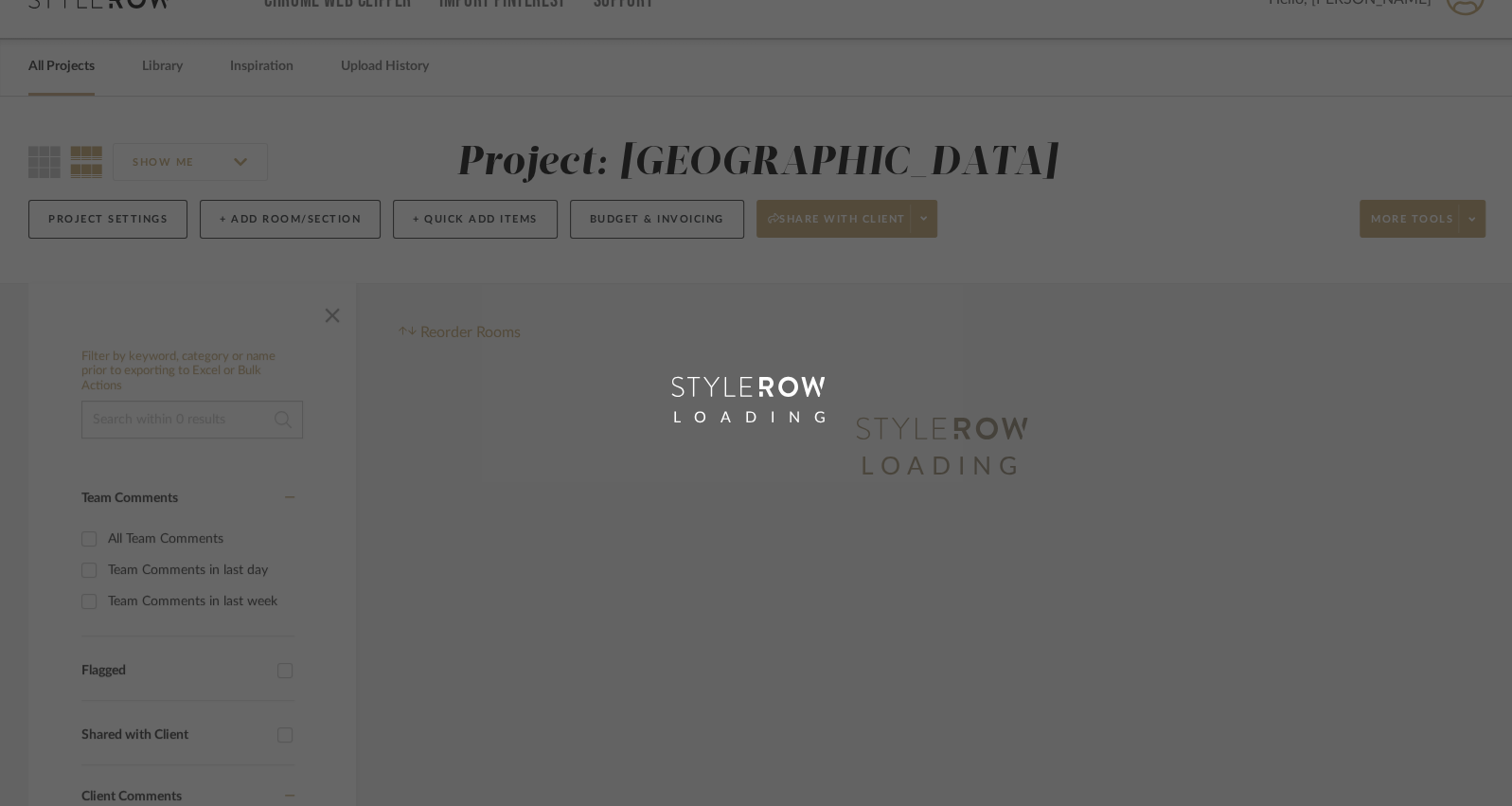 scroll, scrollTop: 0, scrollLeft: 0, axis: both 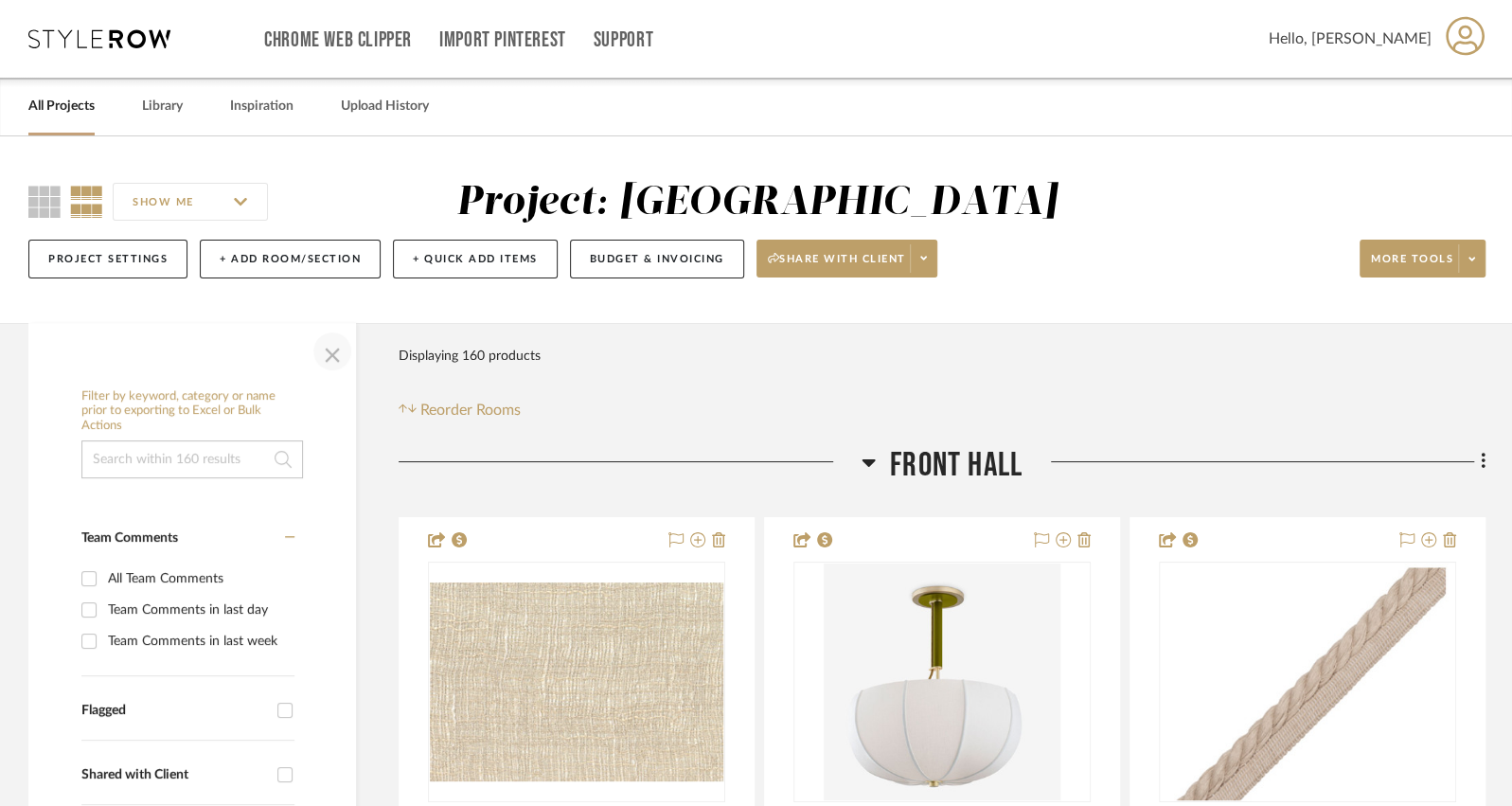 click 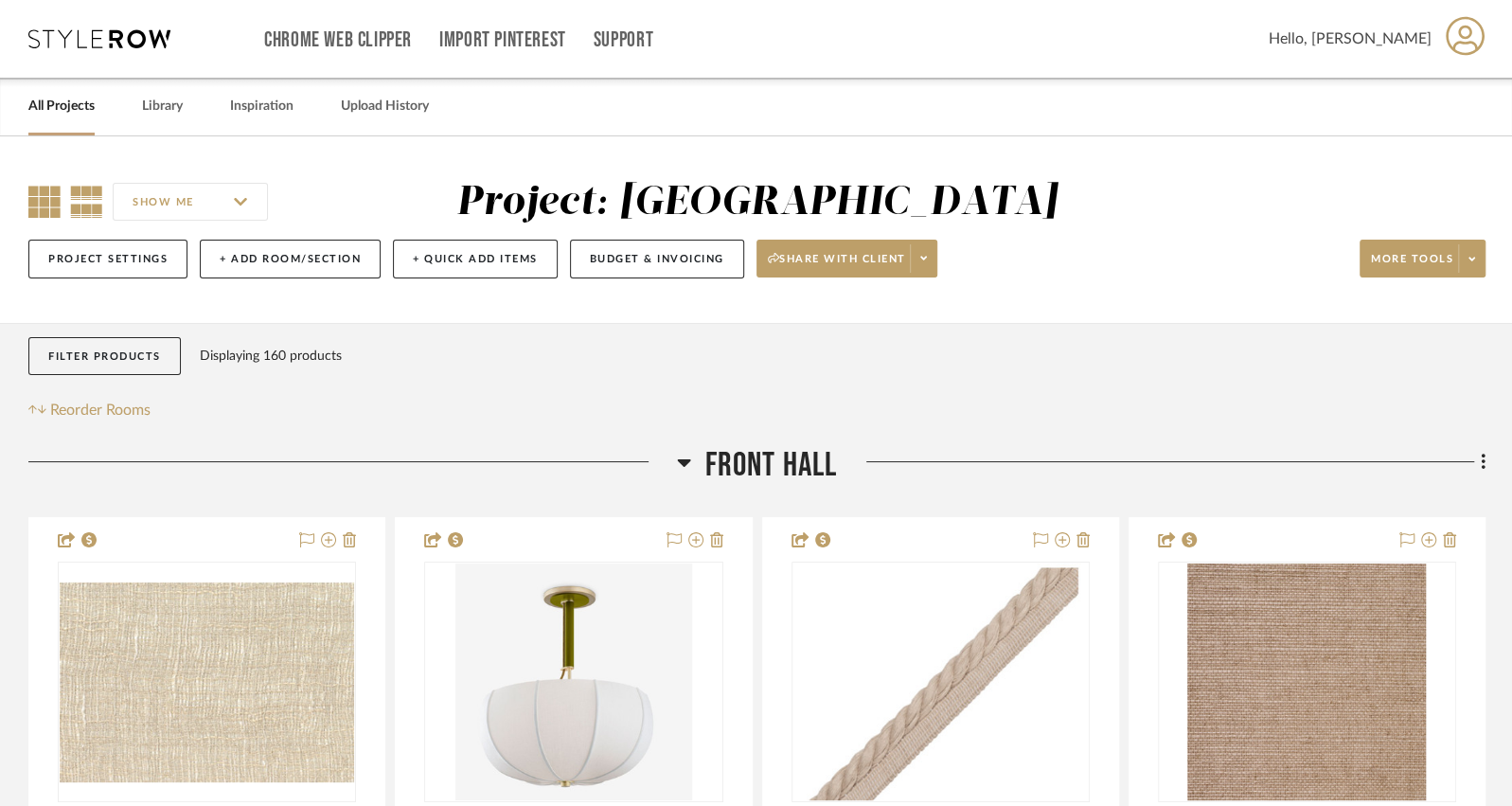click 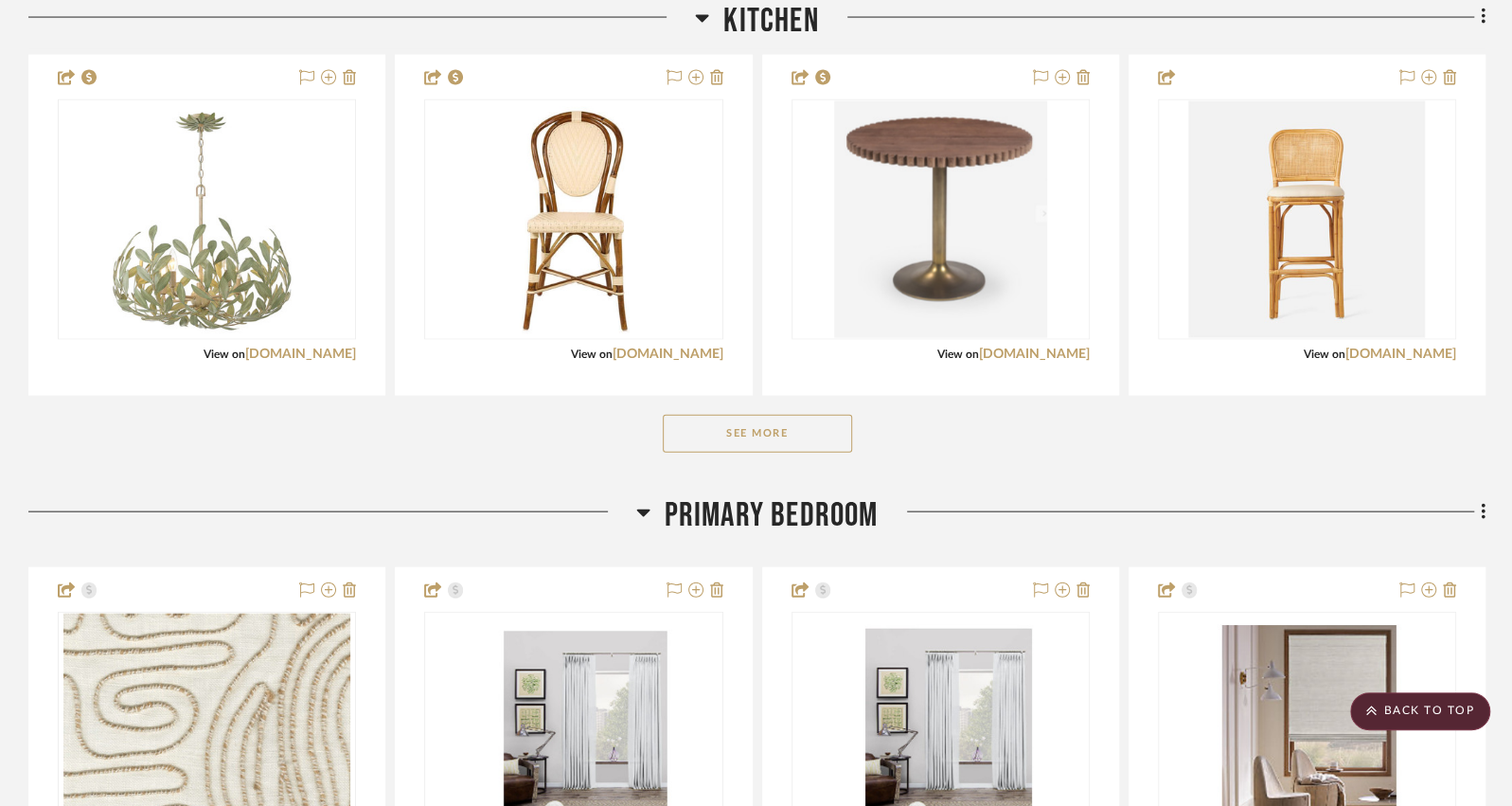 scroll, scrollTop: 2399, scrollLeft: 0, axis: vertical 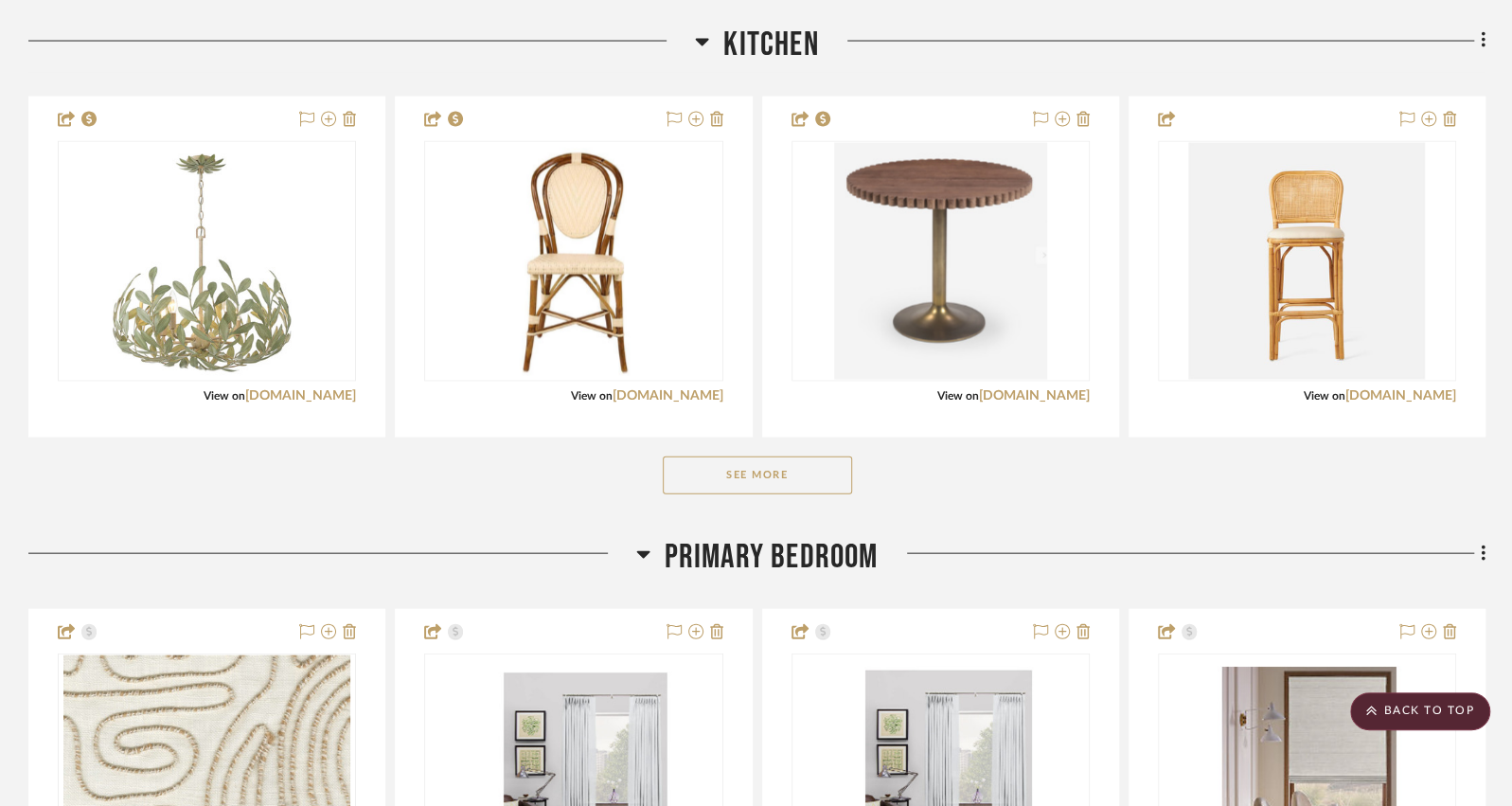 click on "See More" 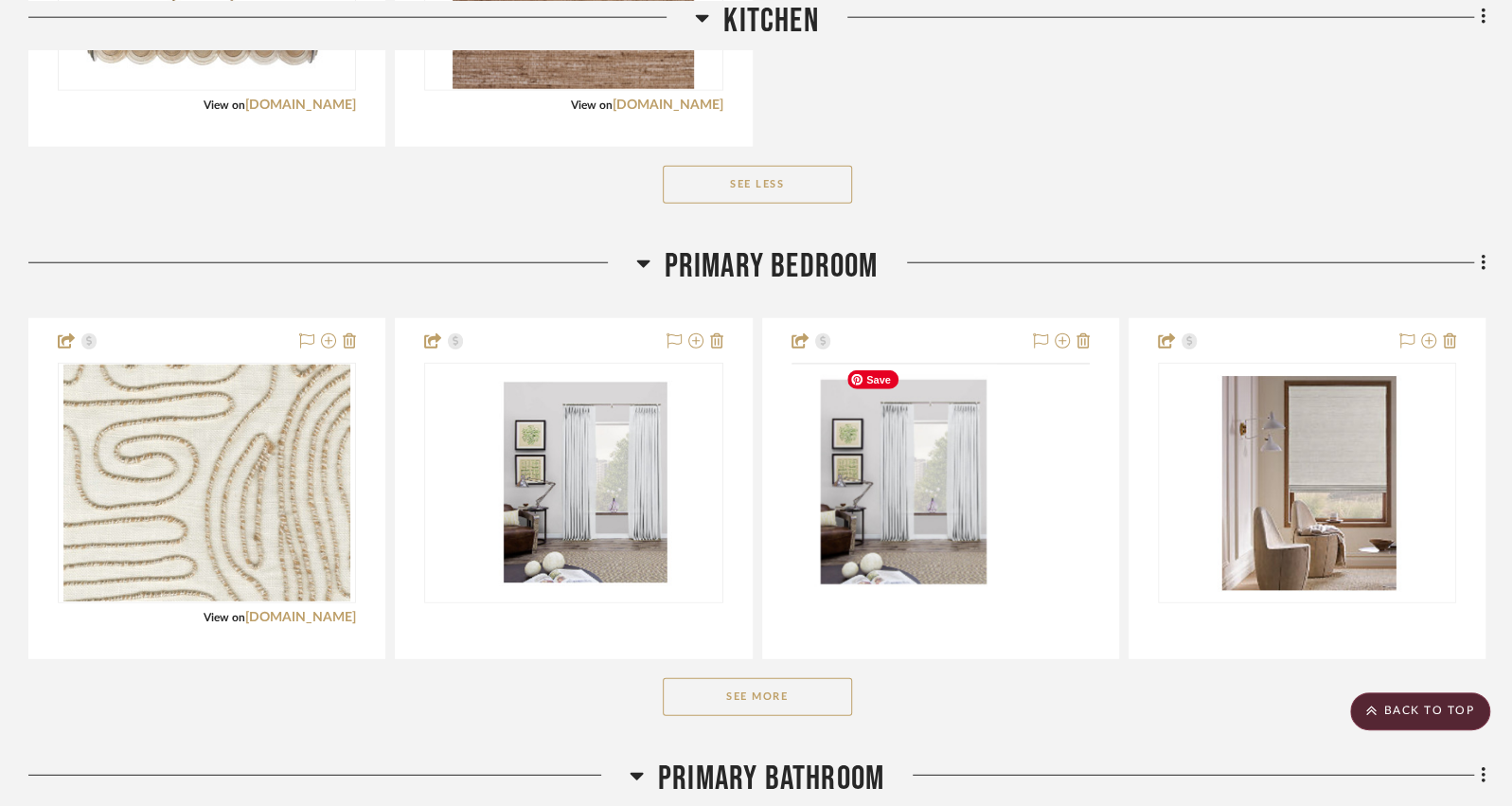 scroll, scrollTop: 3228, scrollLeft: 0, axis: vertical 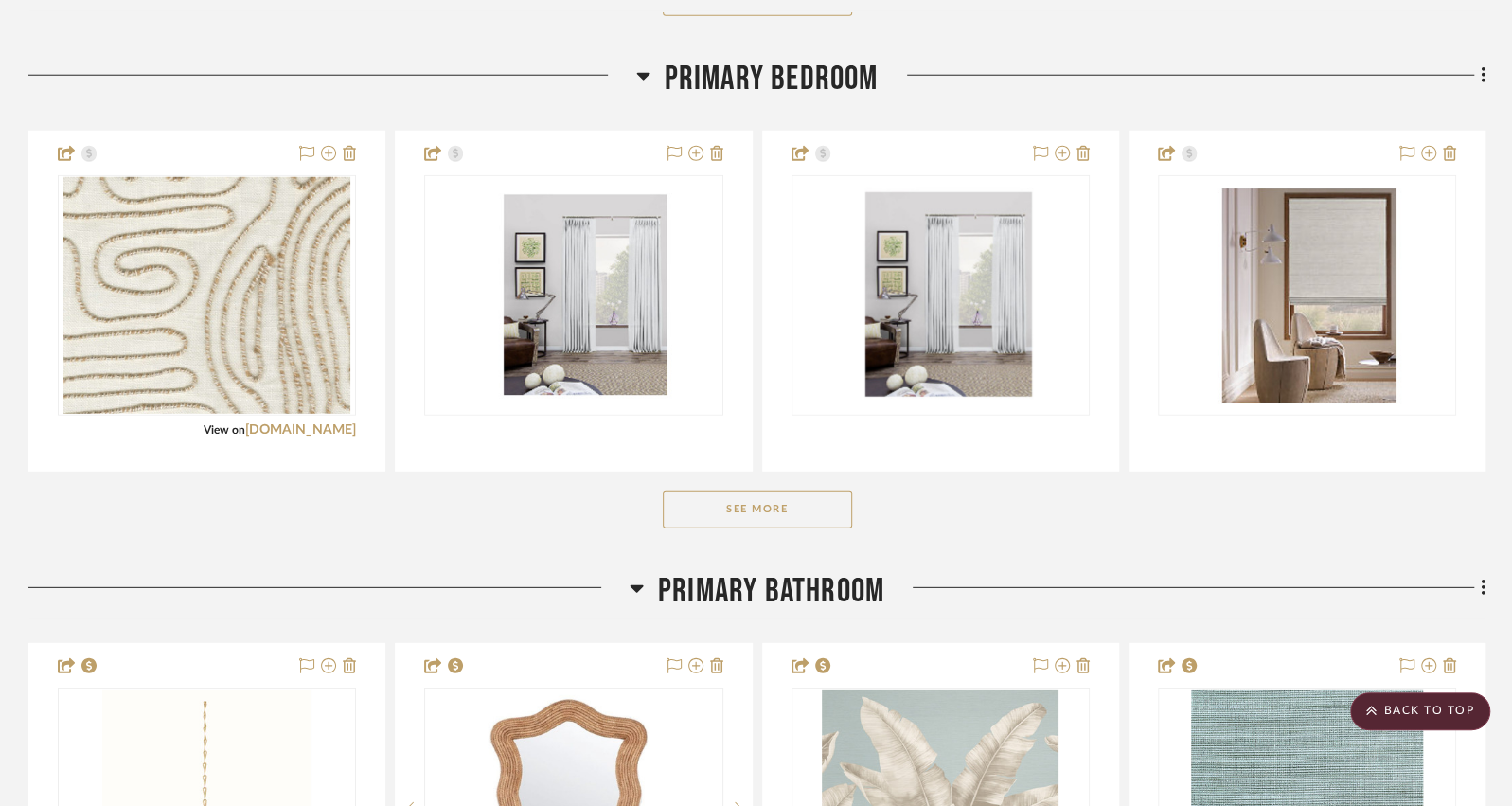 click on "See More" 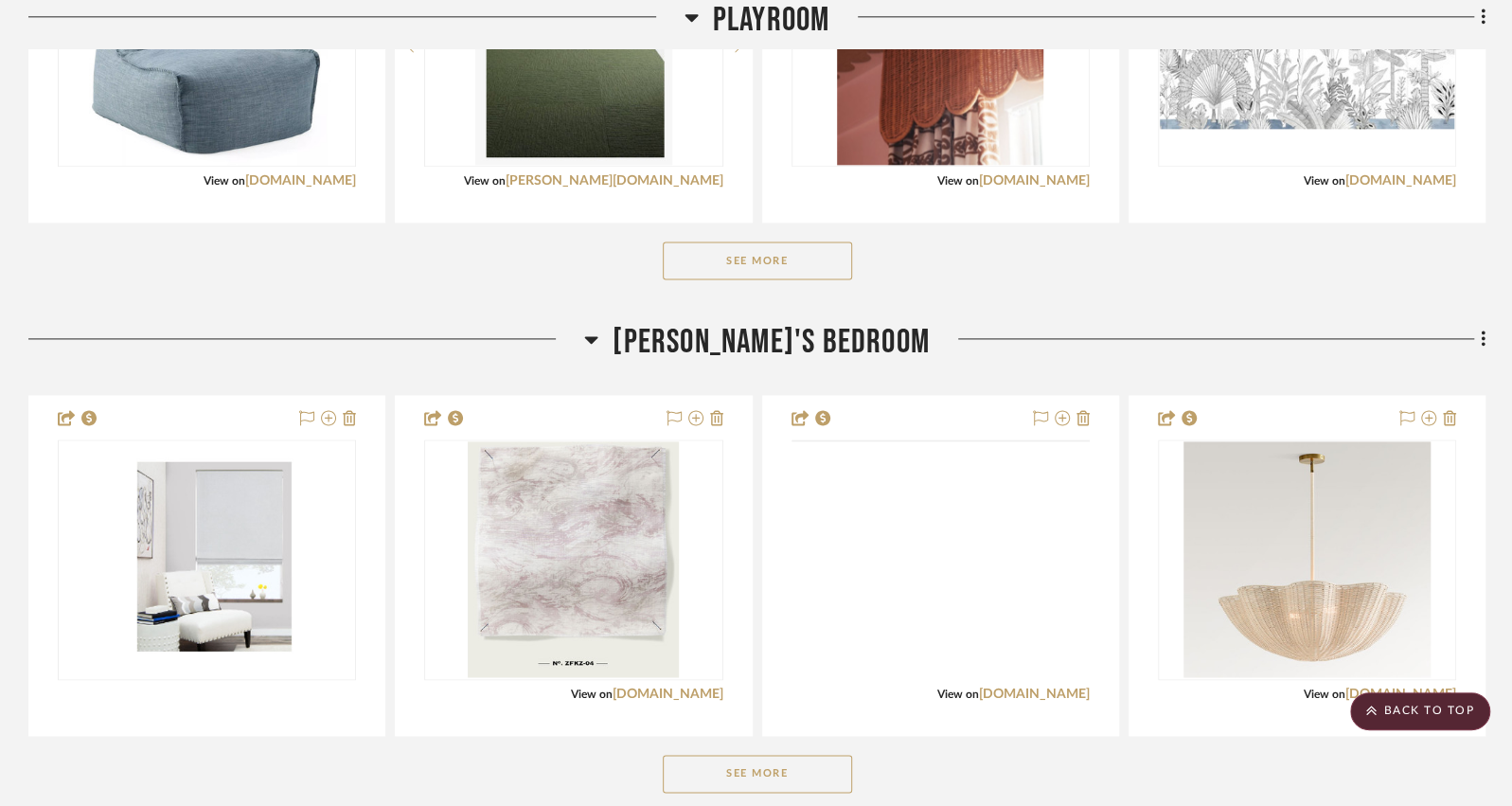 scroll, scrollTop: 6172, scrollLeft: 0, axis: vertical 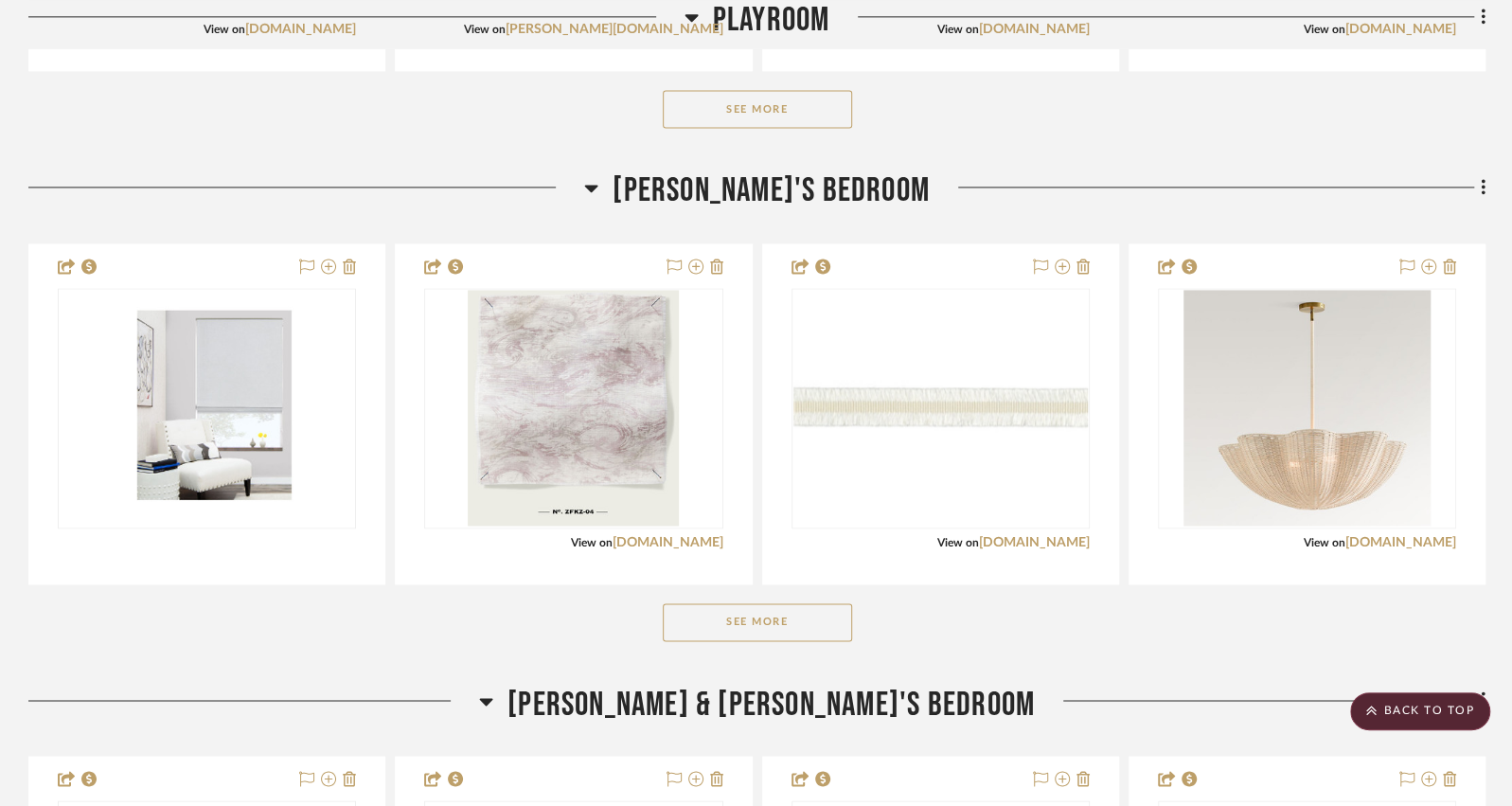 click on "See More" 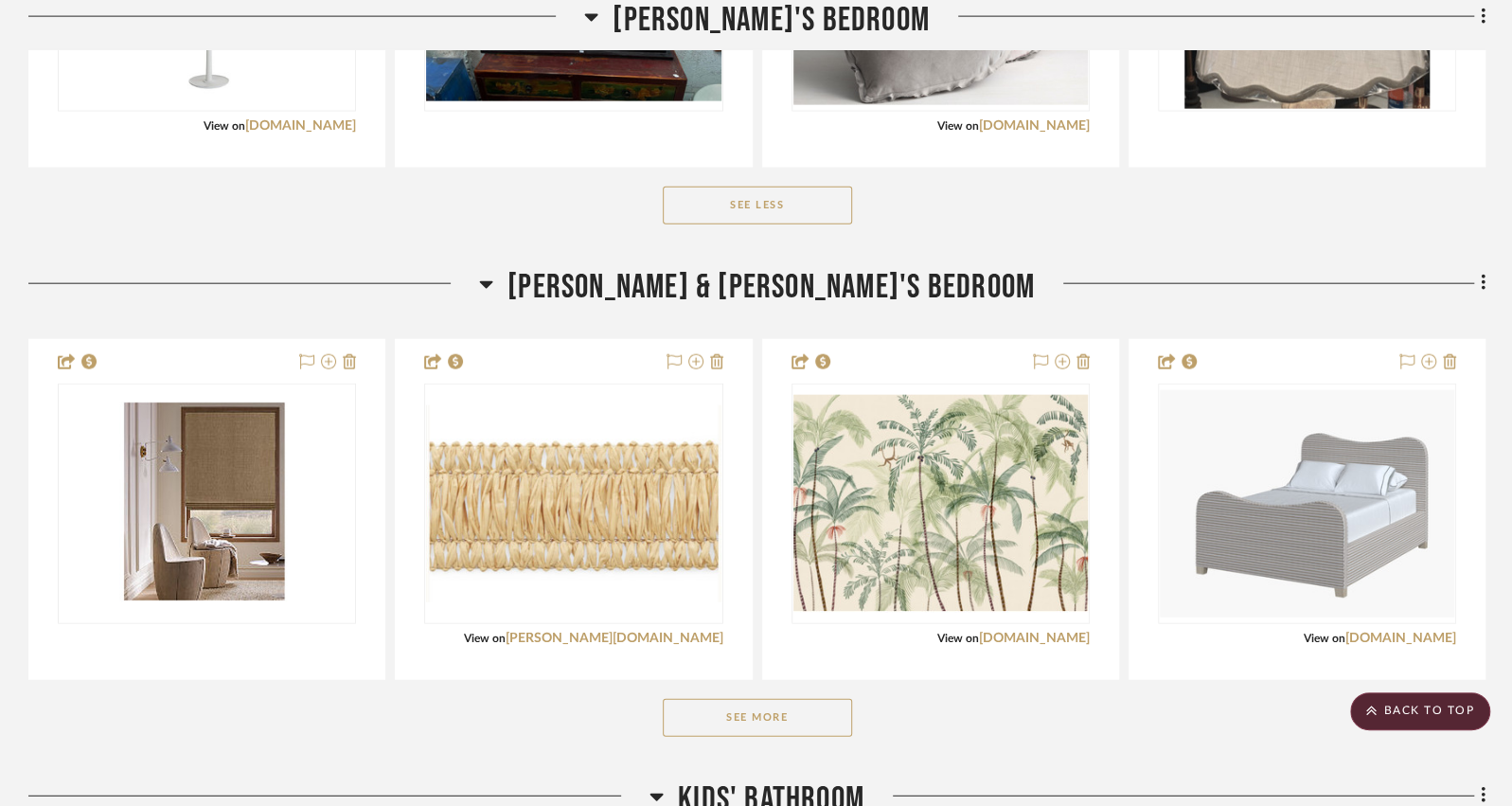 scroll, scrollTop: 7463, scrollLeft: 0, axis: vertical 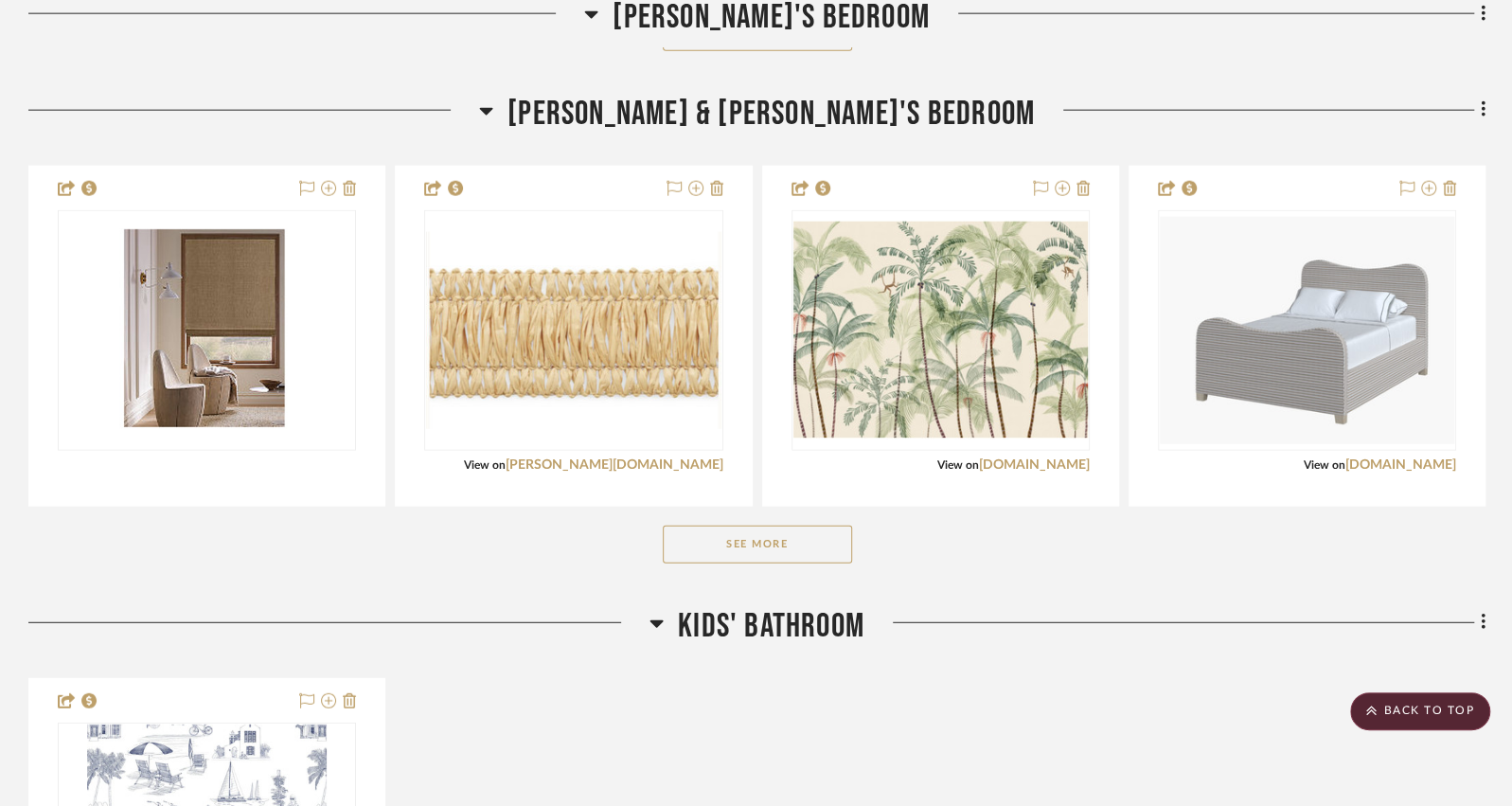 click on "See More" 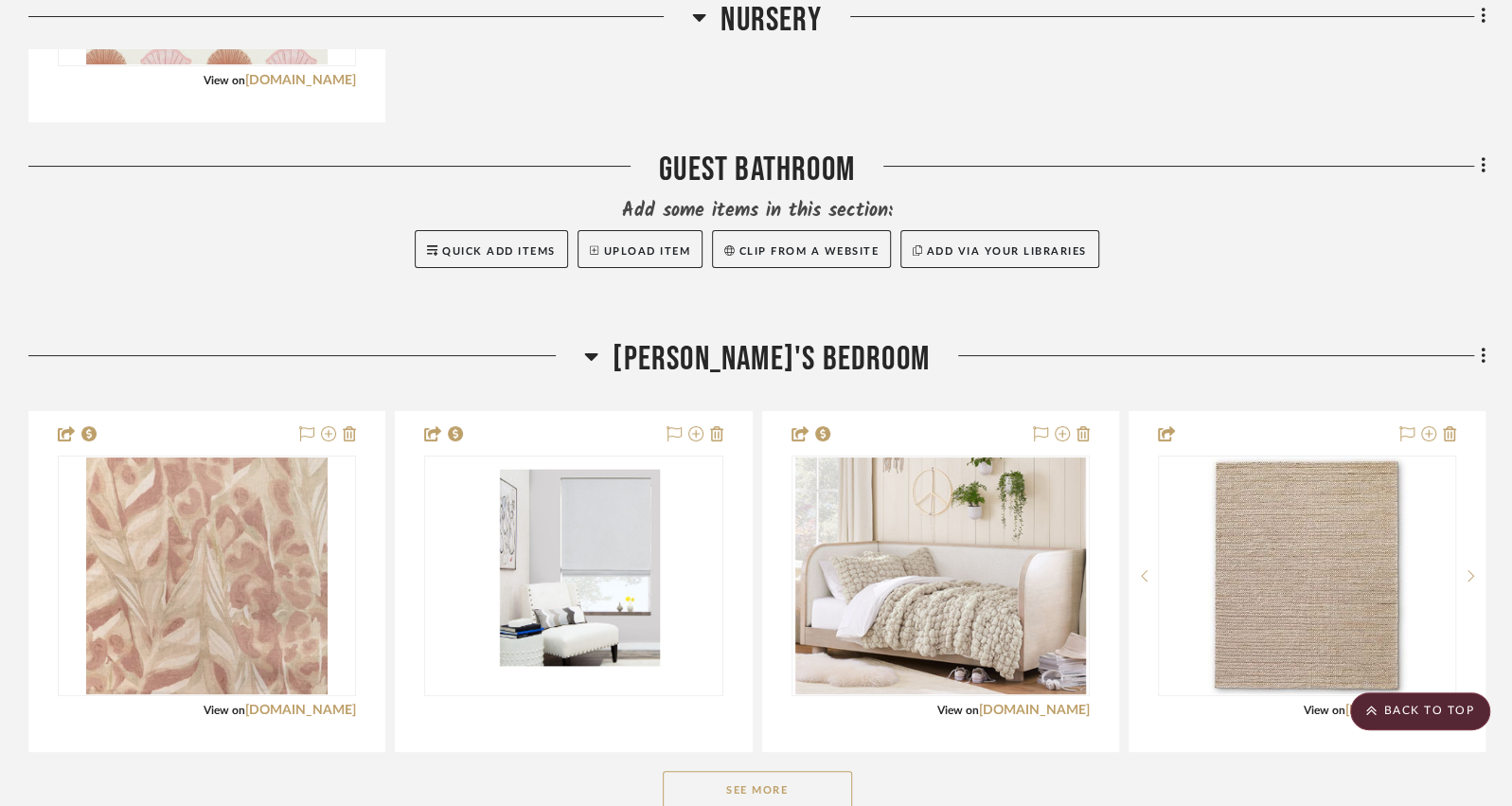 scroll, scrollTop: 9308, scrollLeft: 0, axis: vertical 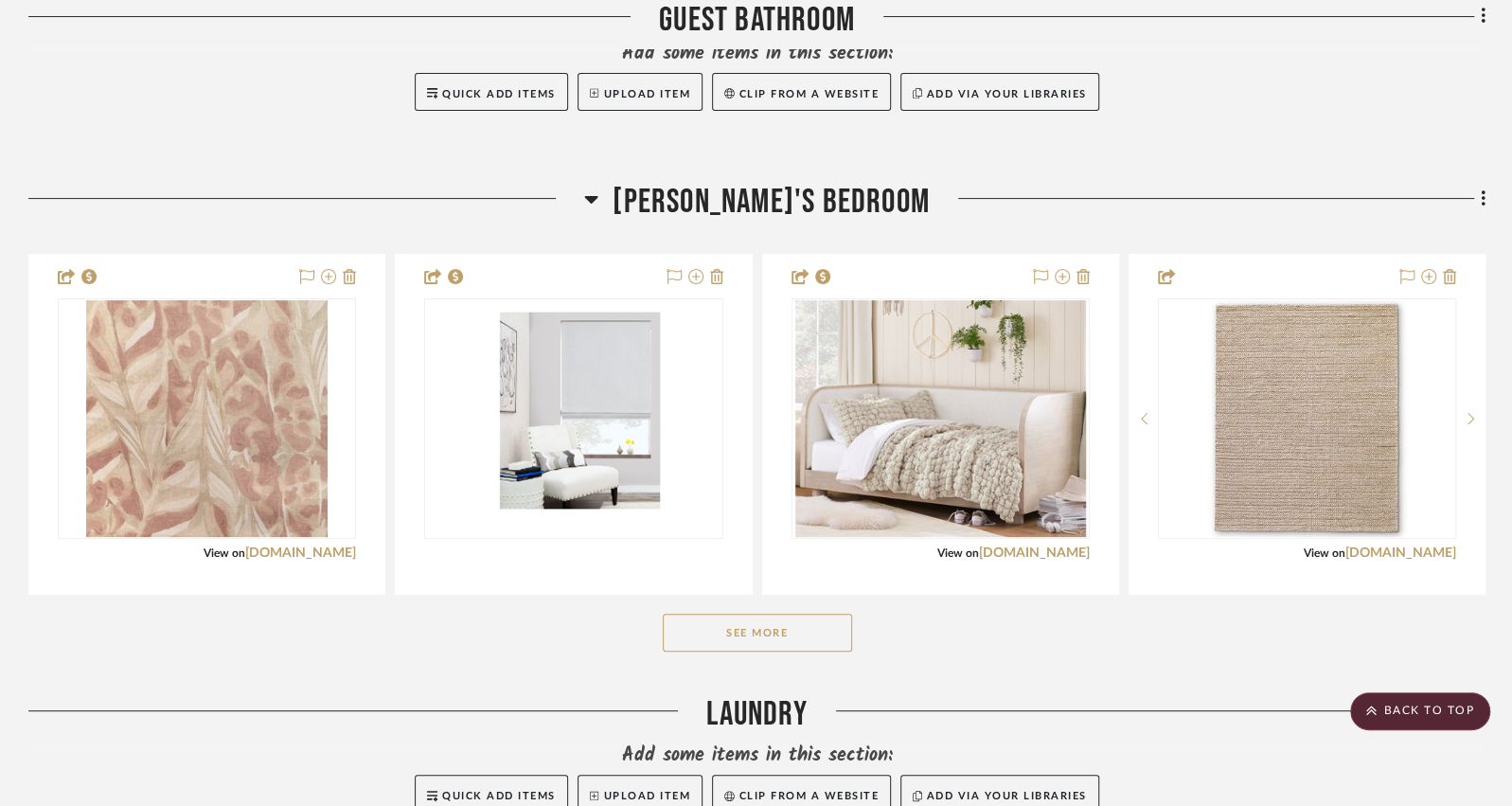 click on "See More" 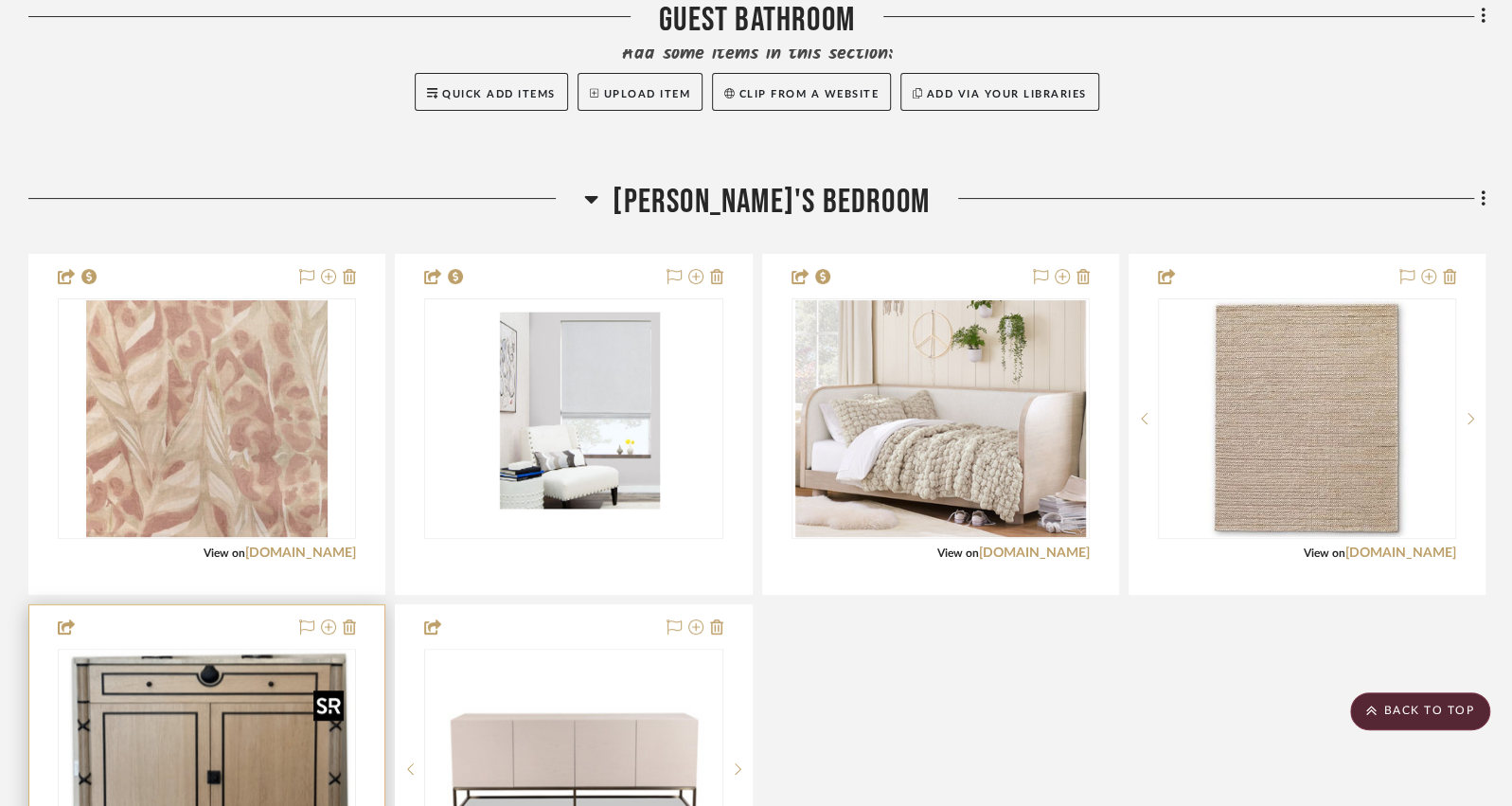 type 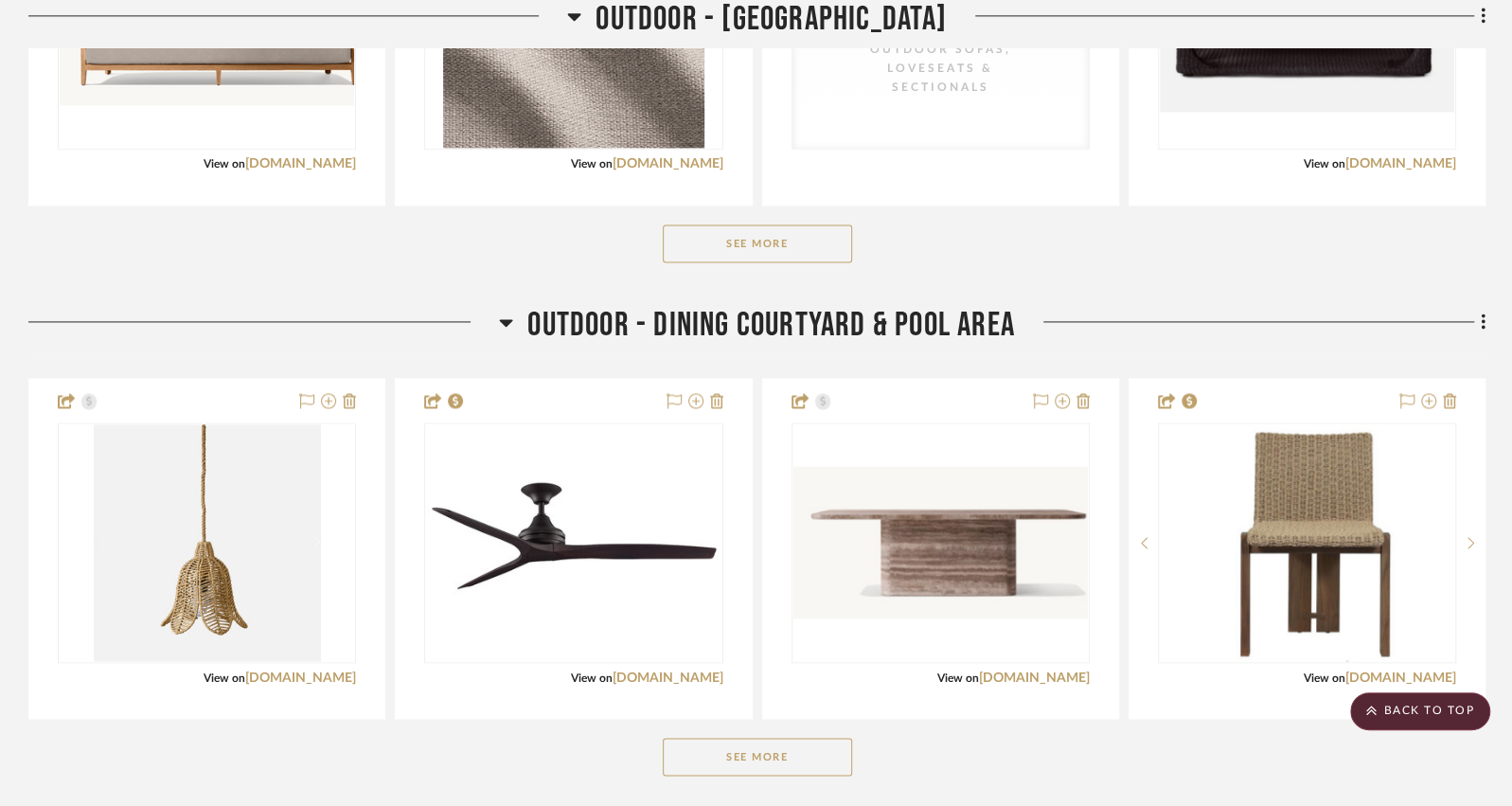 scroll, scrollTop: 10832, scrollLeft: 0, axis: vertical 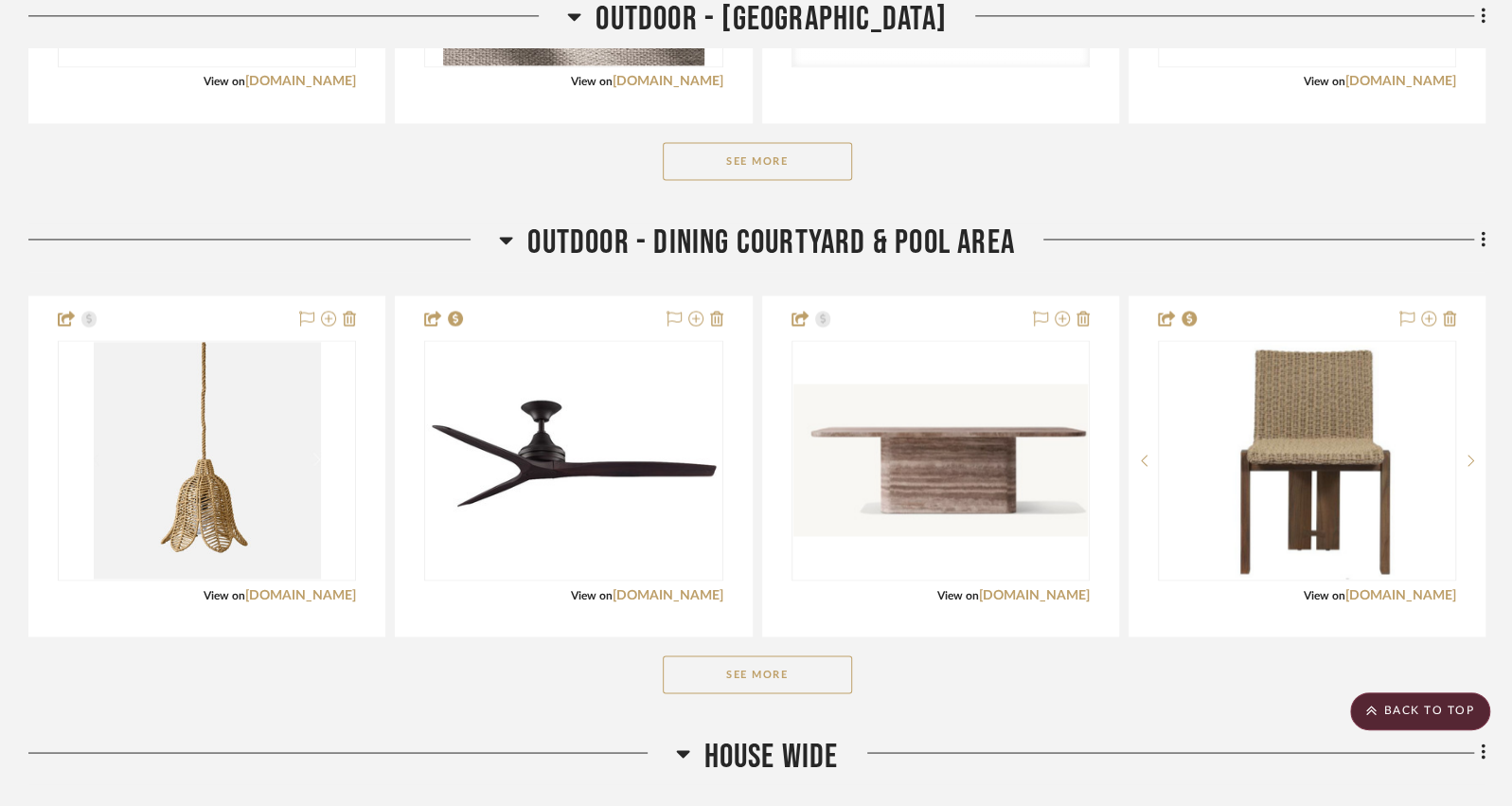 click on "See More" 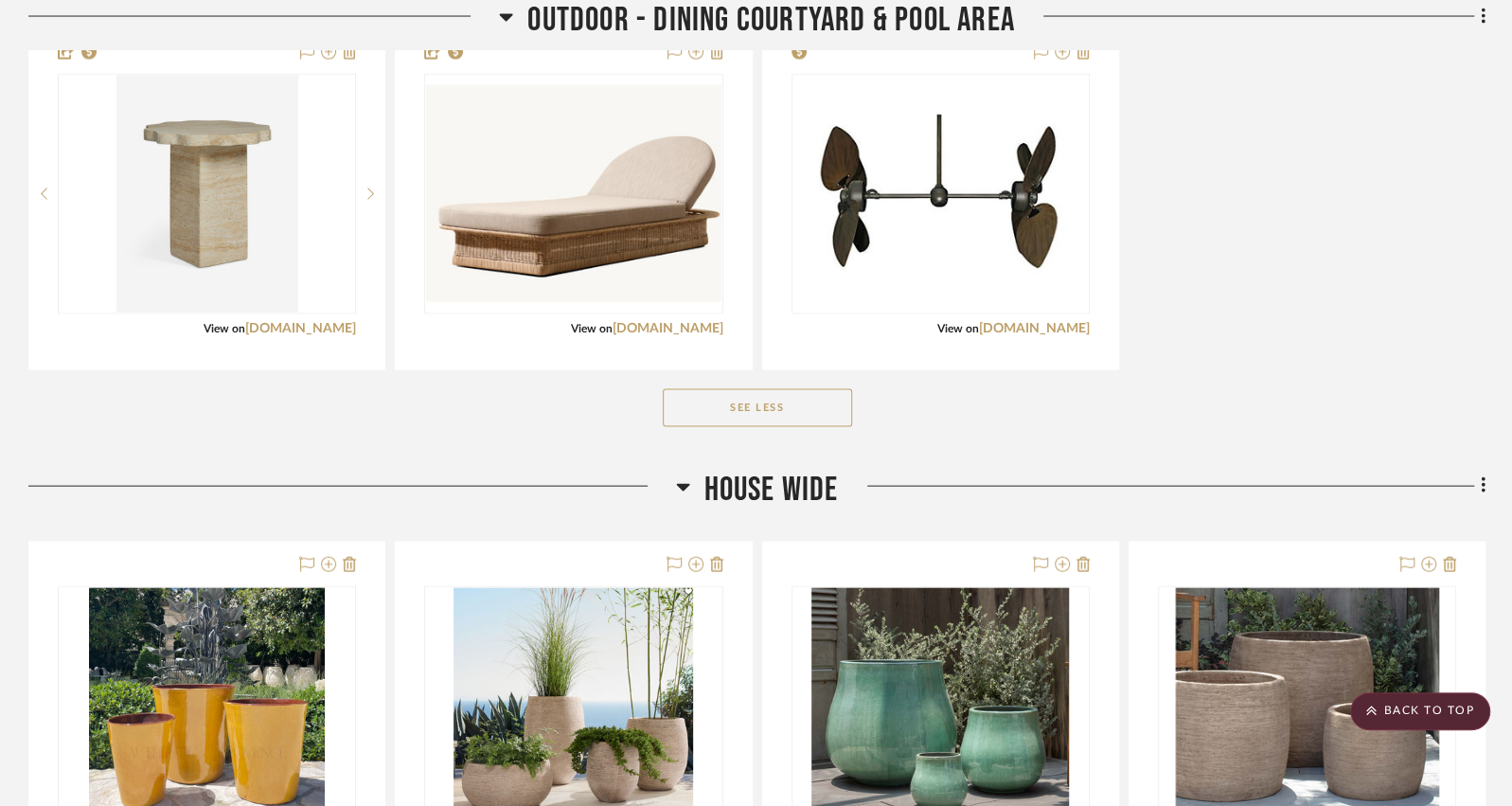 scroll, scrollTop: 11692, scrollLeft: 0, axis: vertical 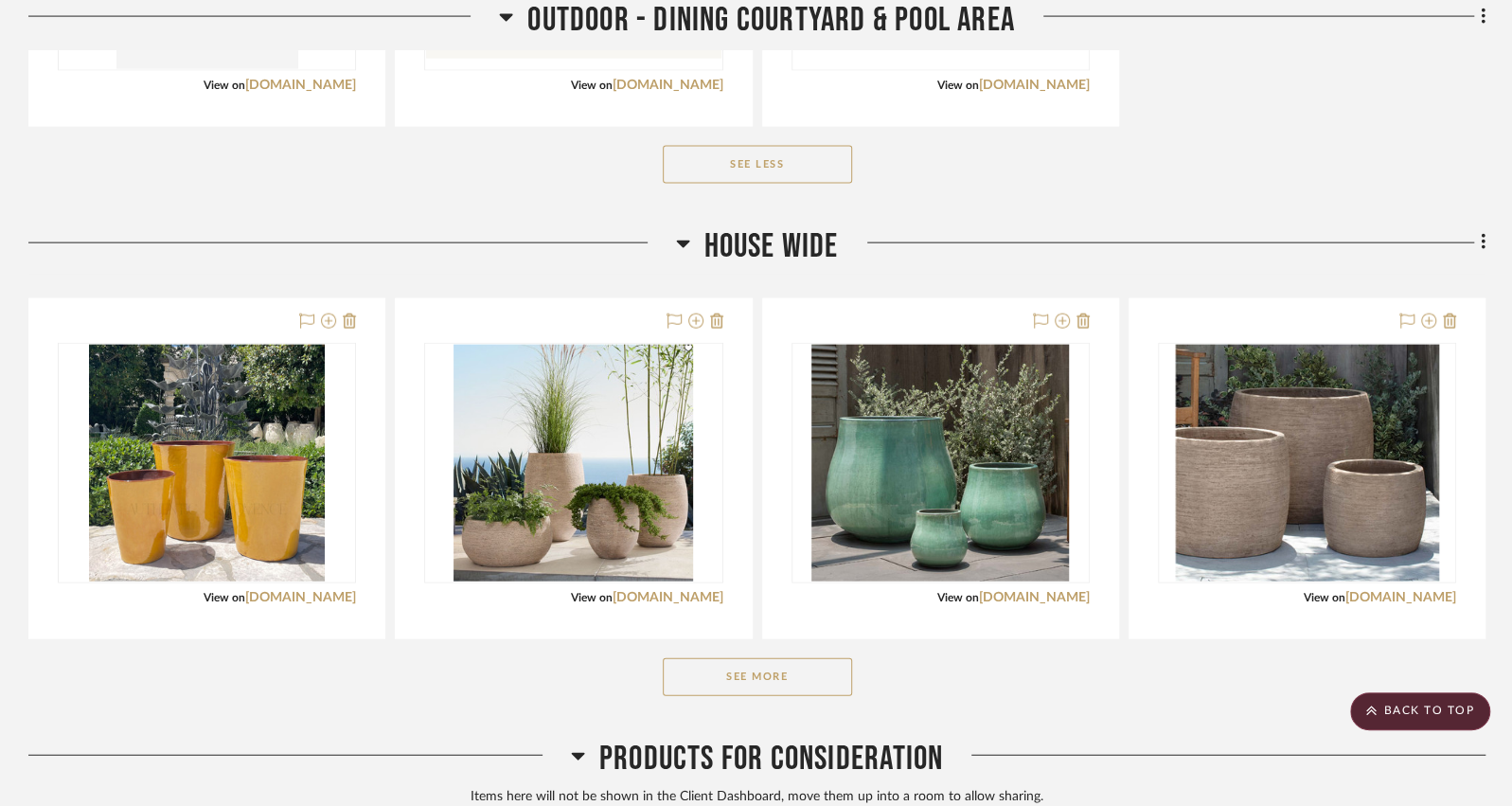 click on "See More" 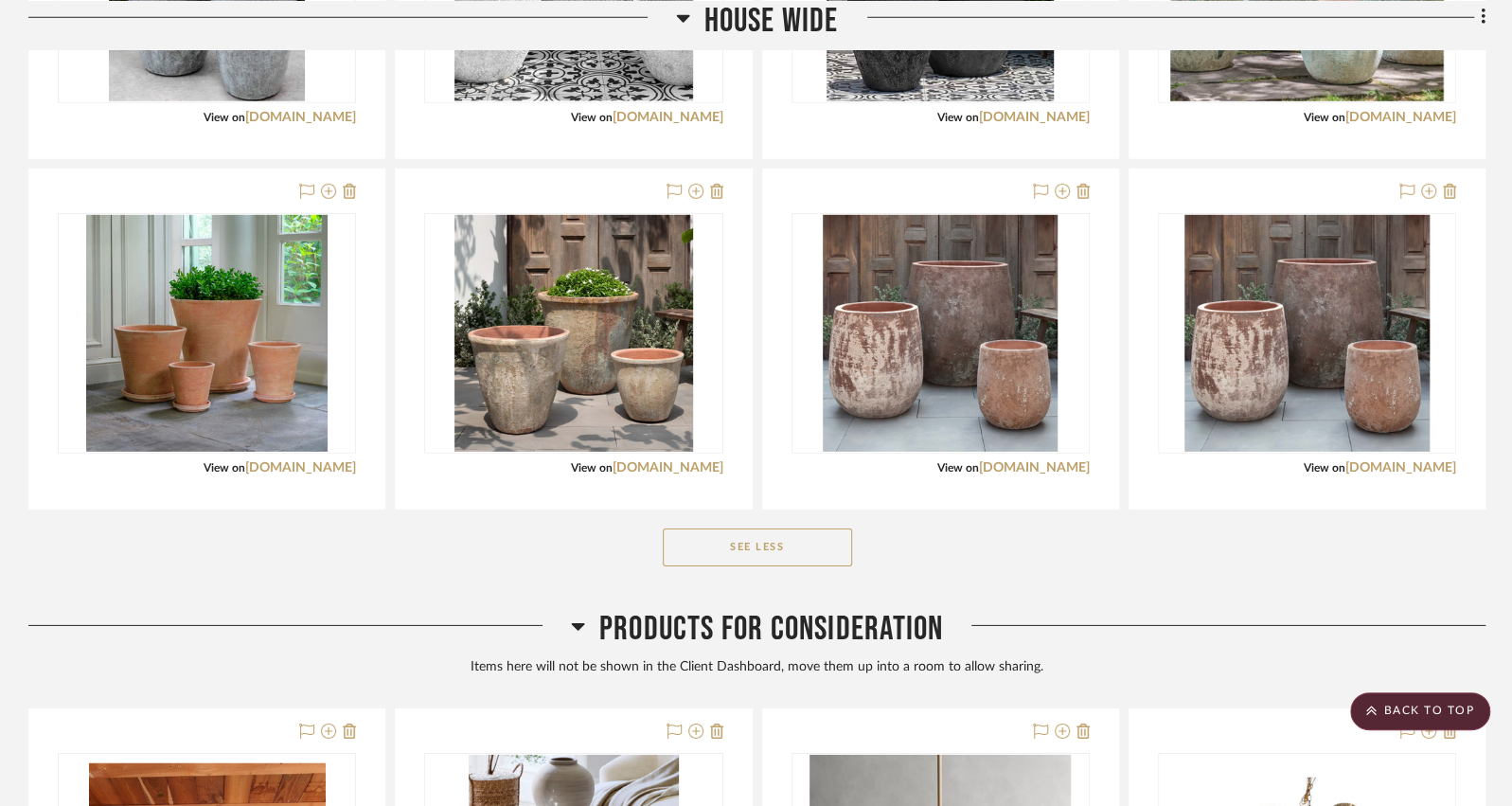 scroll, scrollTop: 11890, scrollLeft: 0, axis: vertical 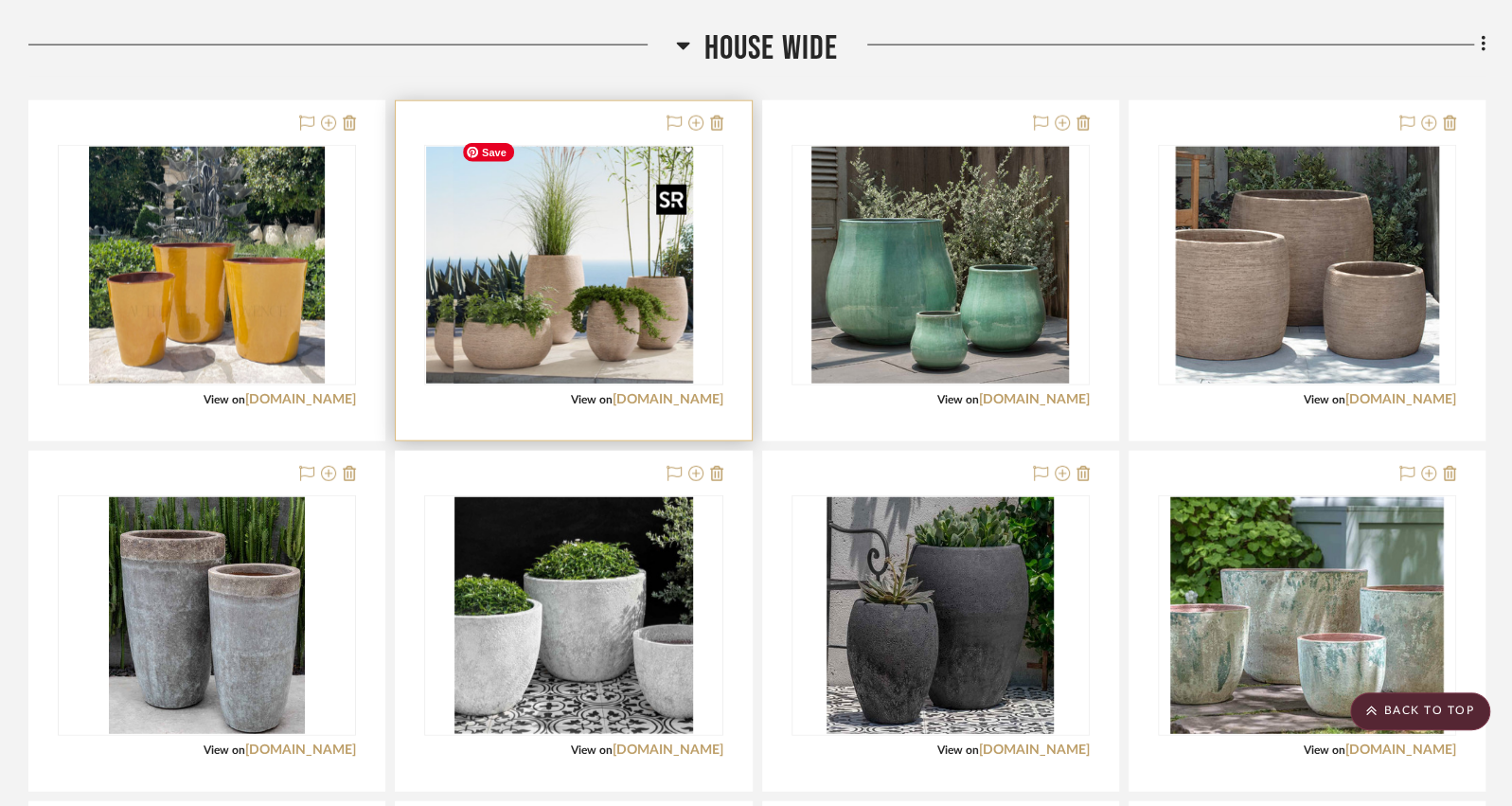 click at bounding box center [573, 265] 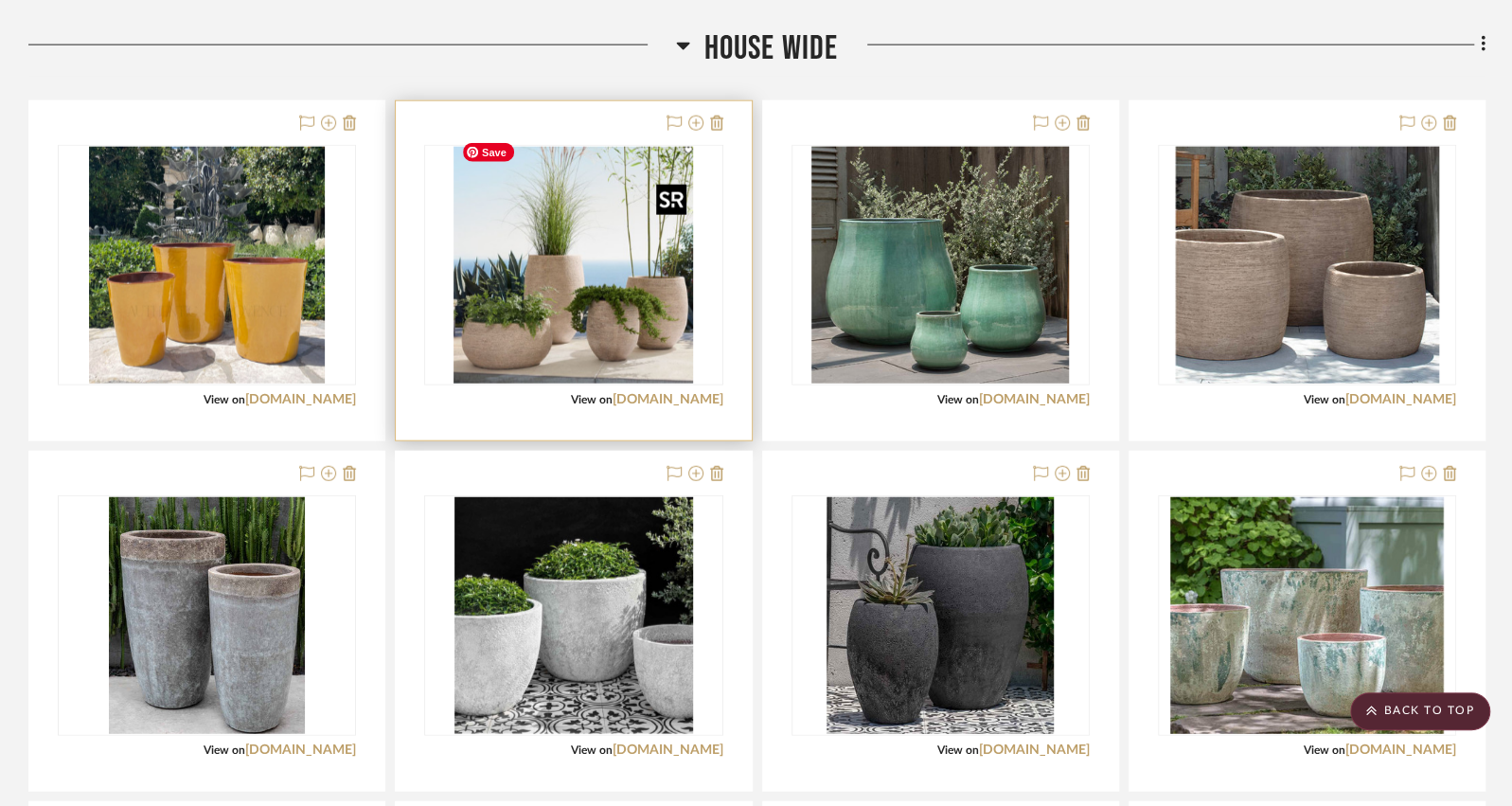 click at bounding box center (573, 265) 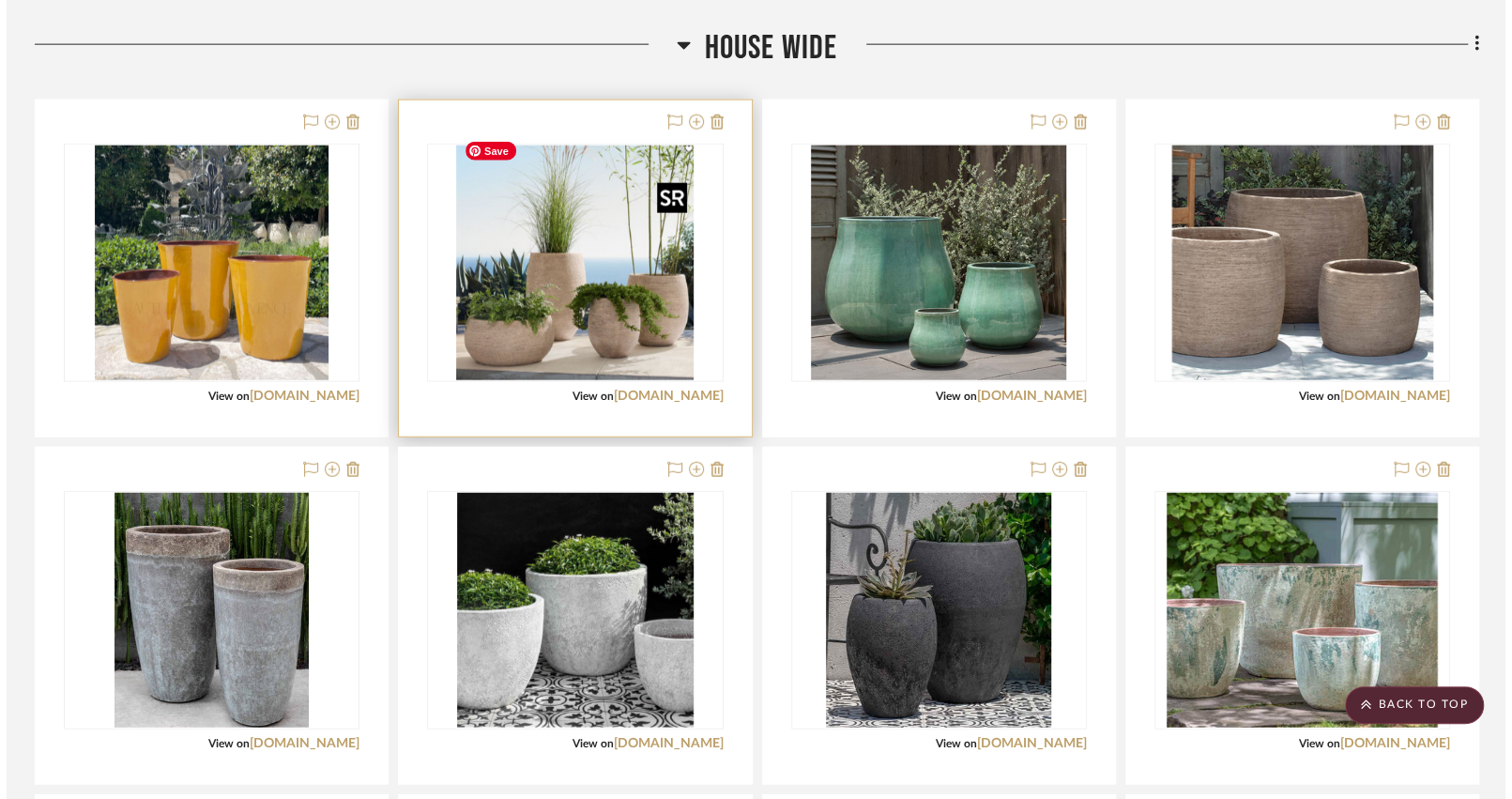 scroll, scrollTop: 0, scrollLeft: 0, axis: both 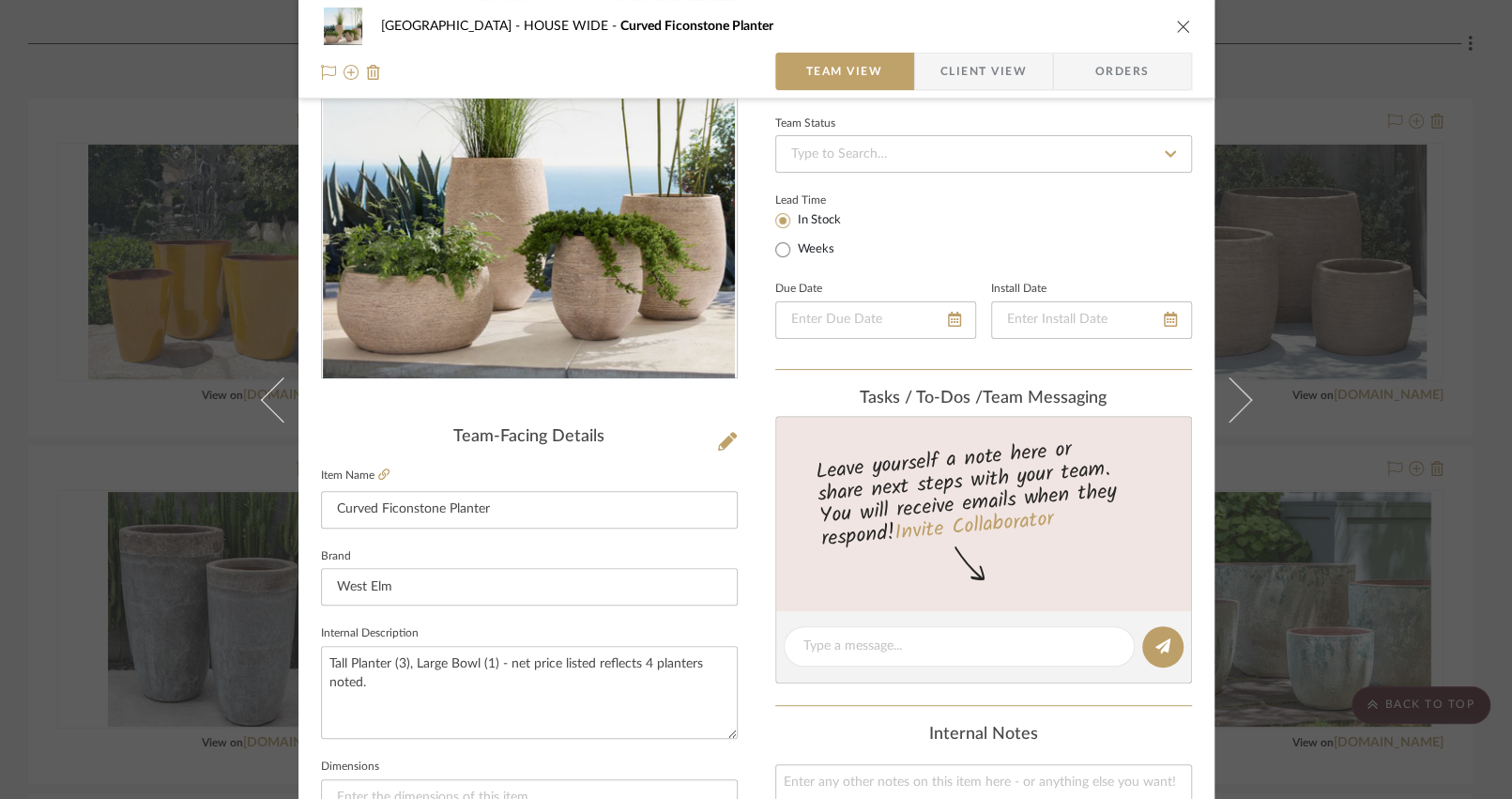 click at bounding box center [1184, 26] 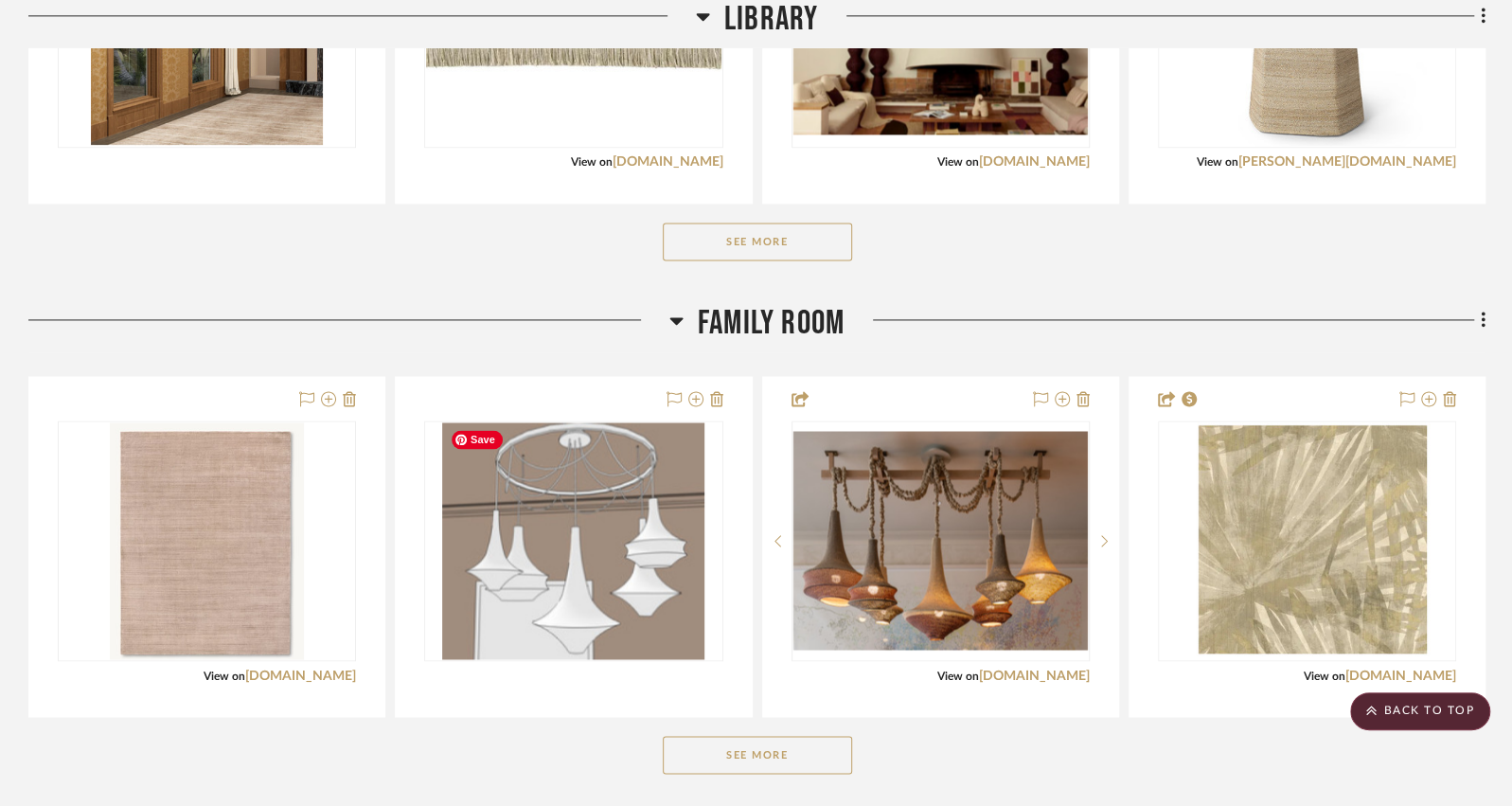 scroll, scrollTop: 0, scrollLeft: 0, axis: both 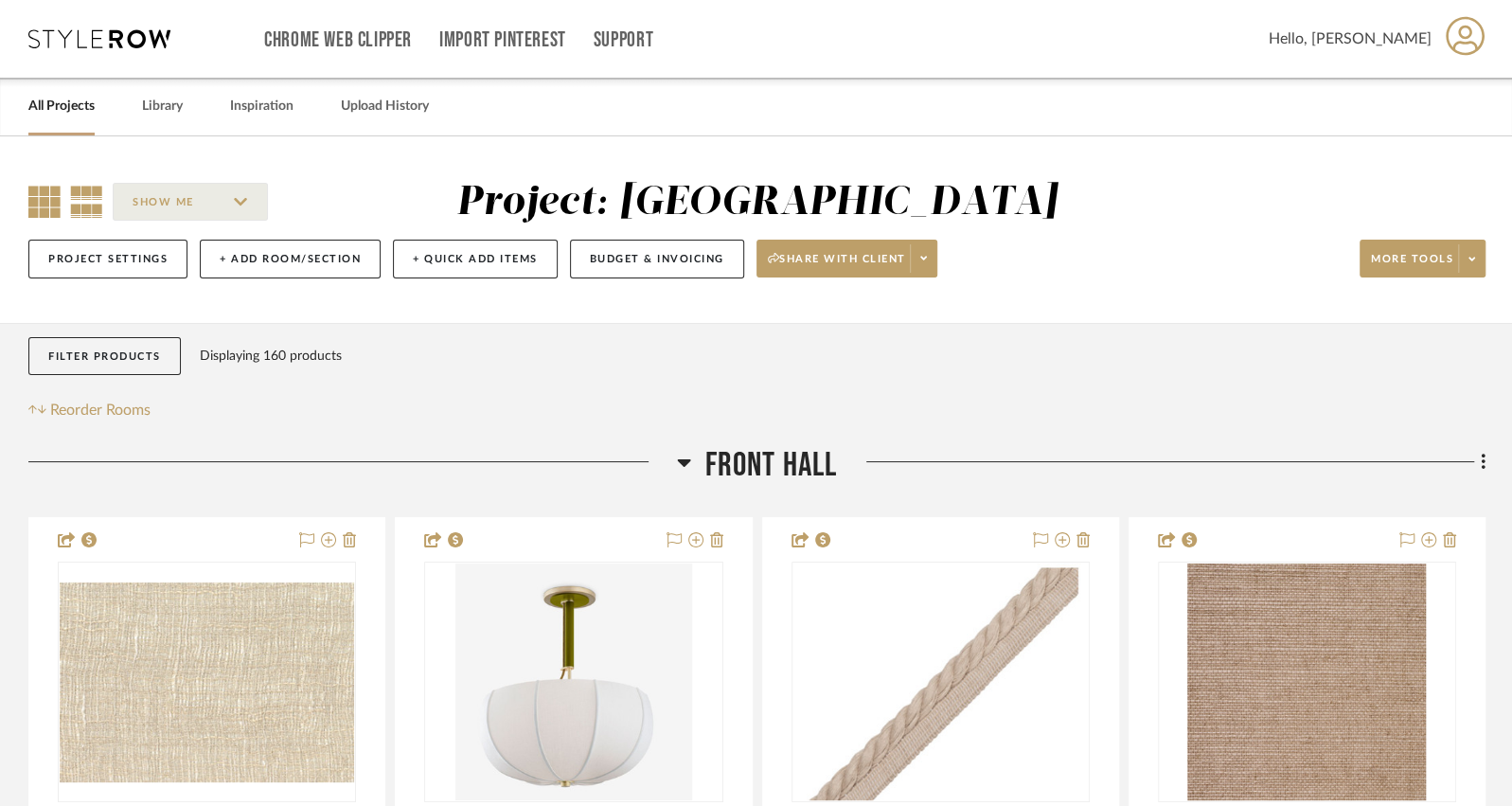 click 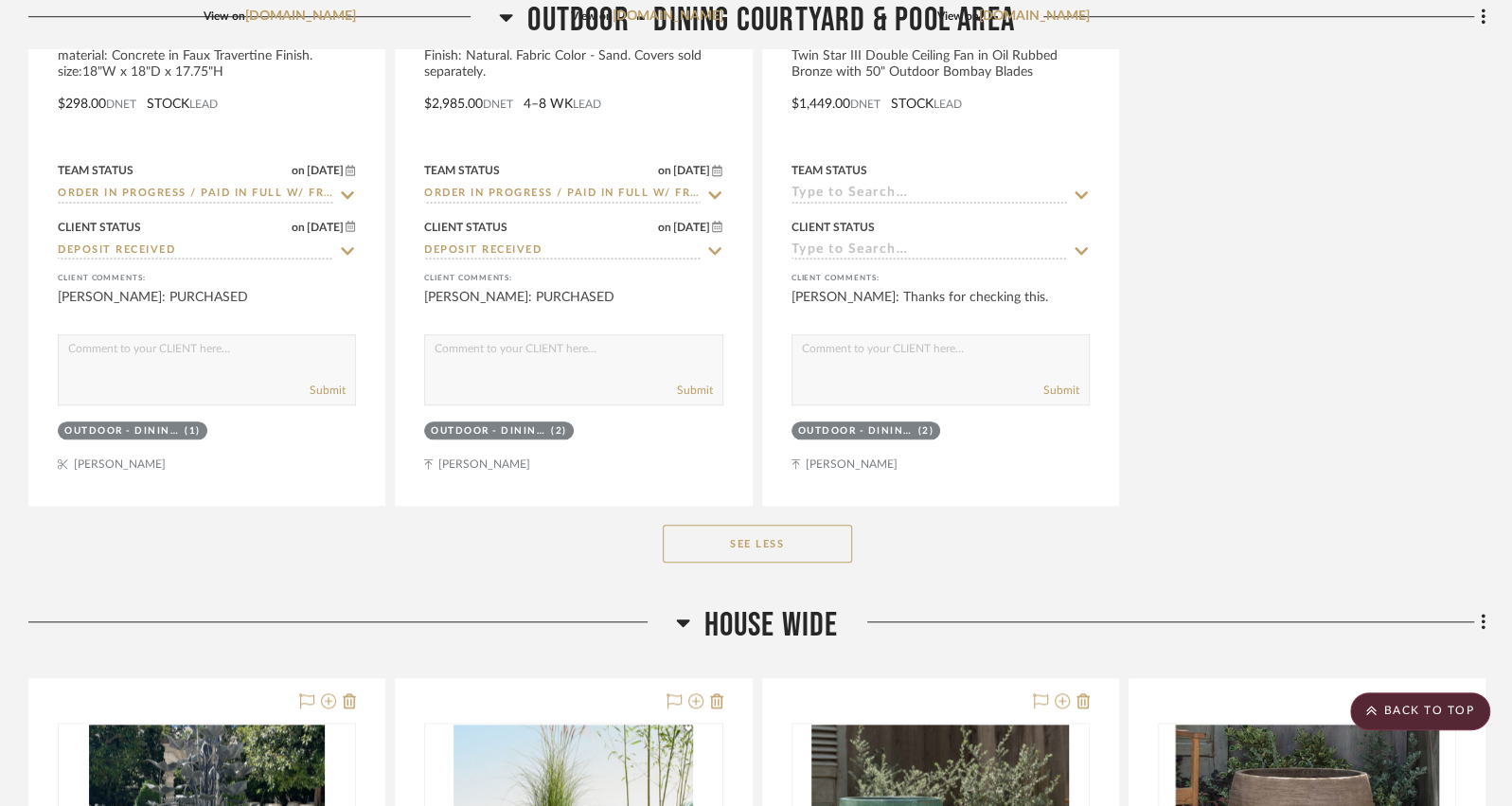 scroll, scrollTop: 24057, scrollLeft: 0, axis: vertical 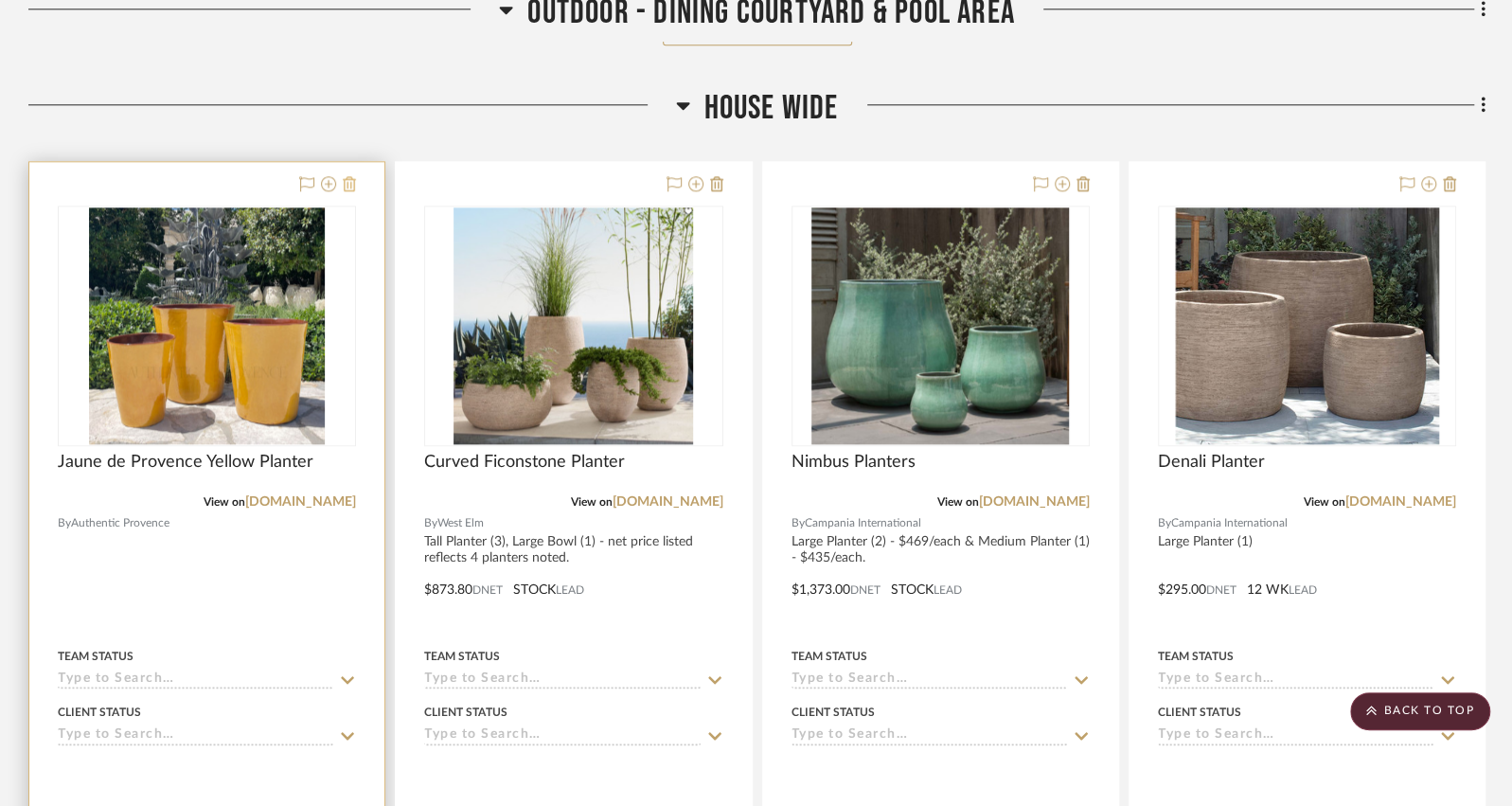 click 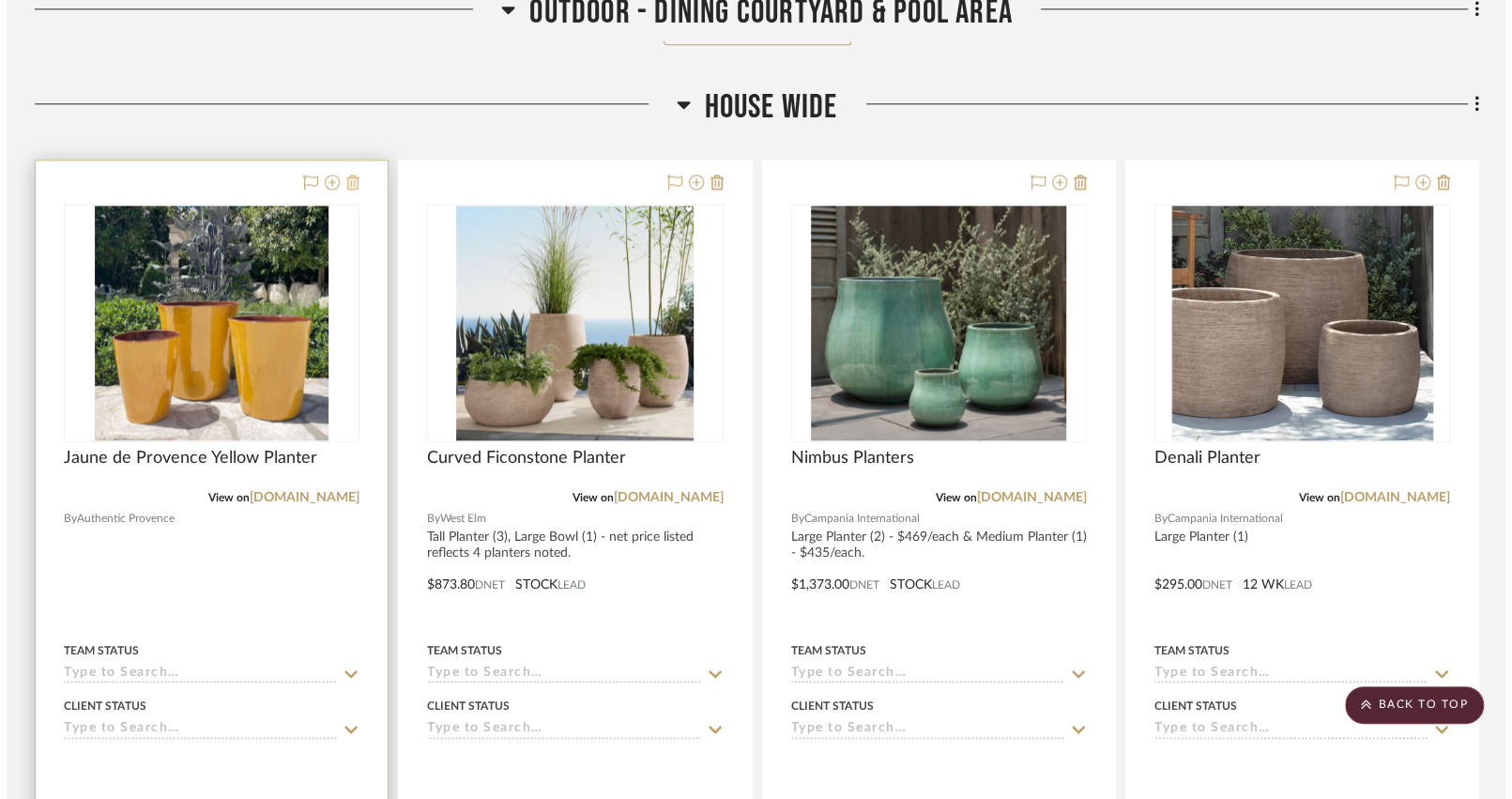 scroll, scrollTop: 0, scrollLeft: 0, axis: both 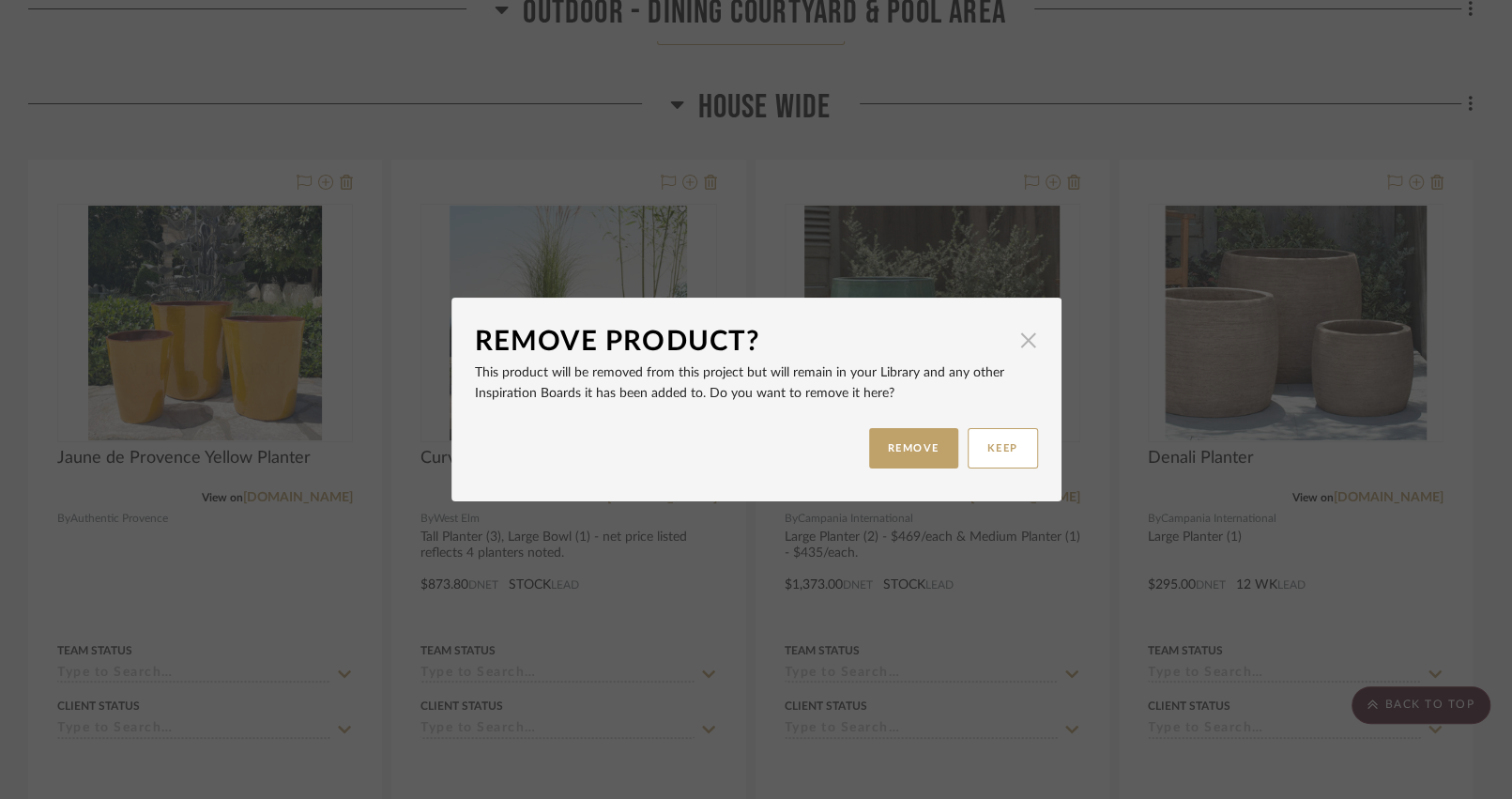 click at bounding box center (1029, 340) 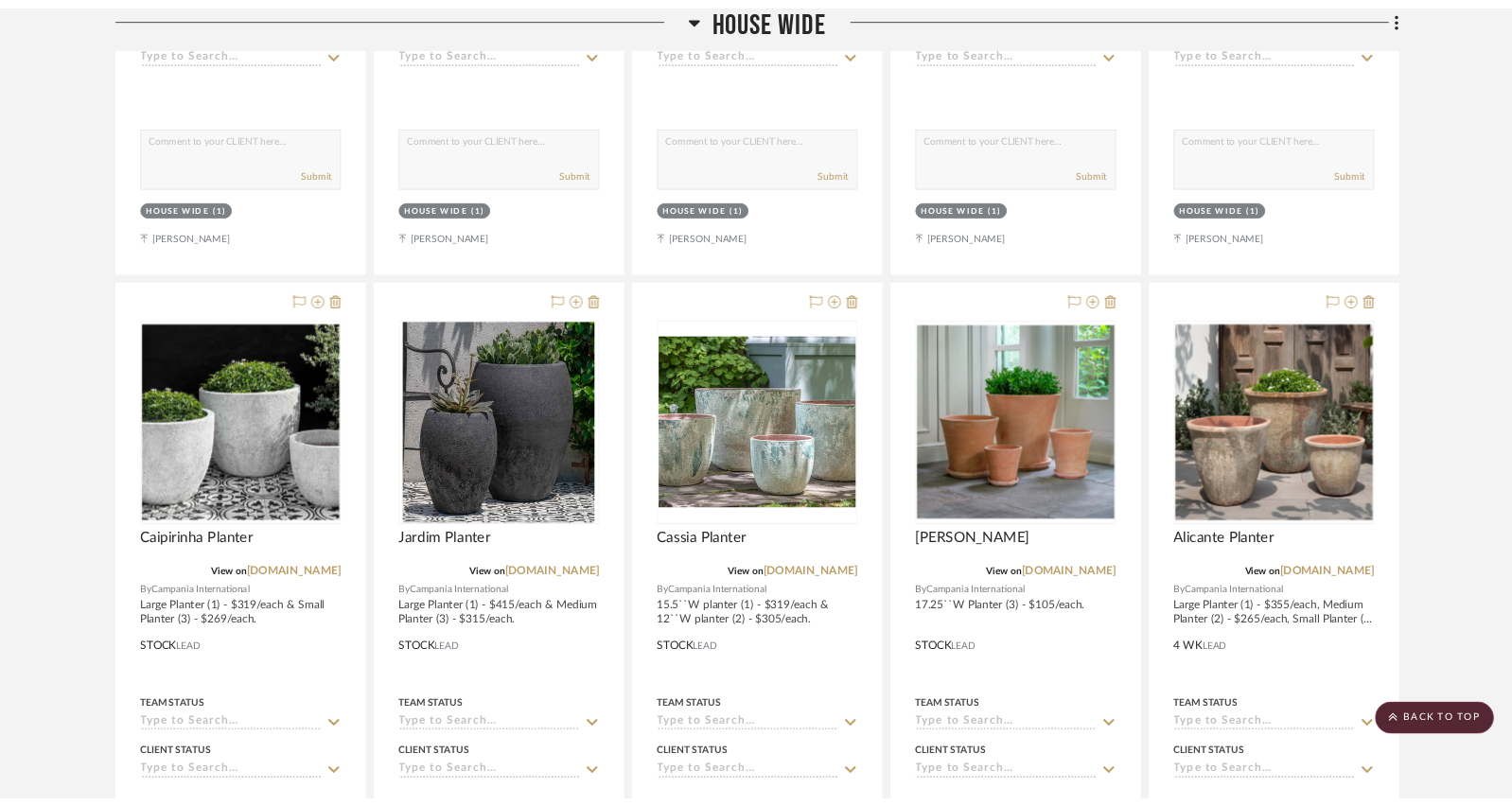 scroll, scrollTop: 25540, scrollLeft: 0, axis: vertical 